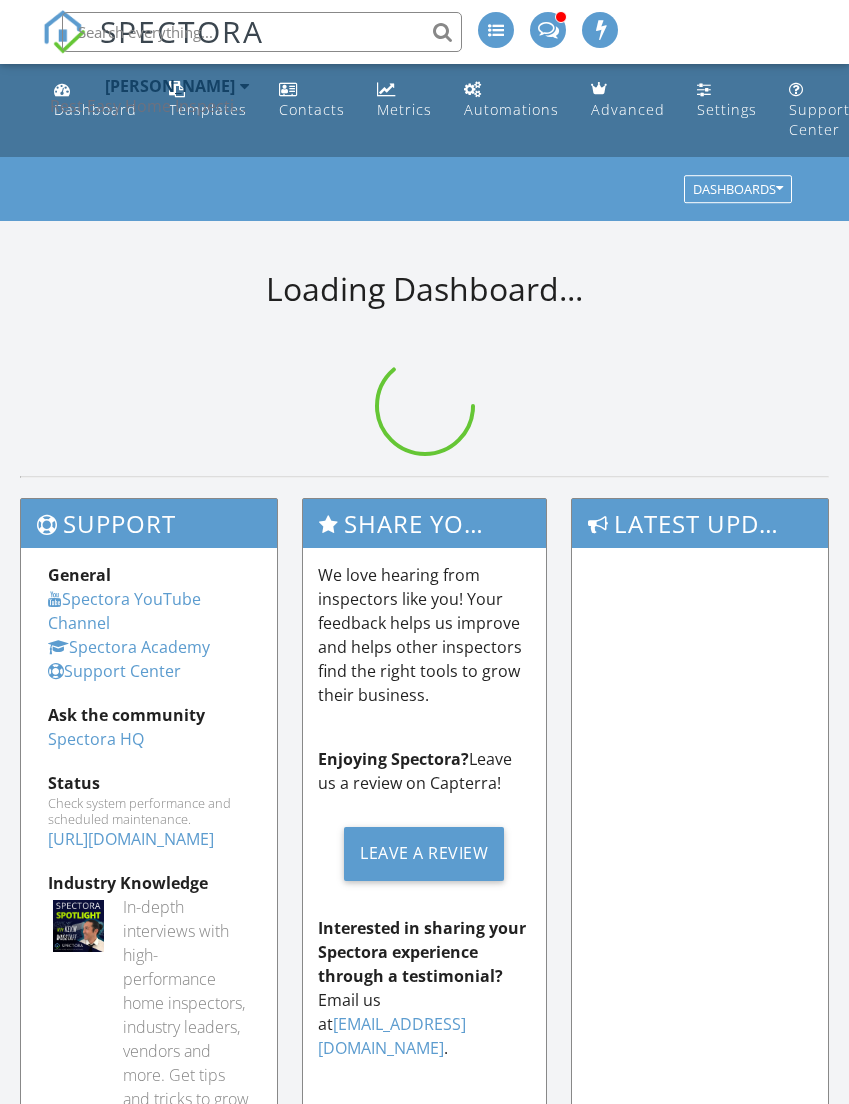 scroll, scrollTop: 0, scrollLeft: 0, axis: both 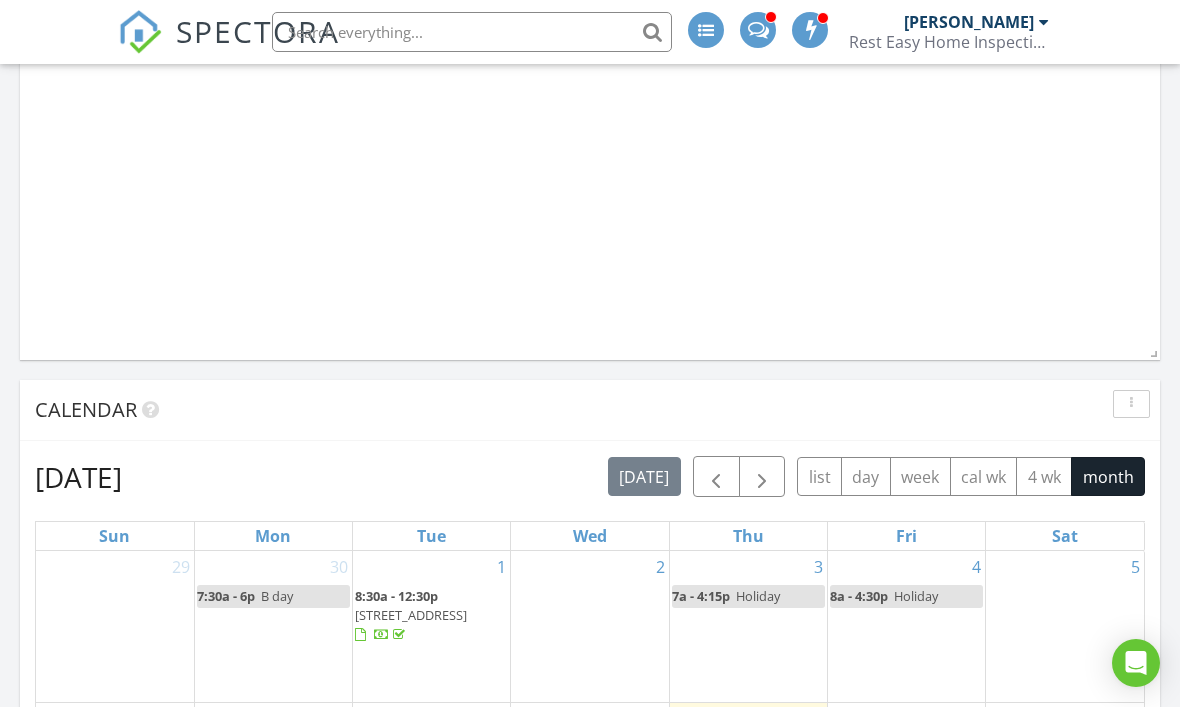 click at bounding box center (716, 477) 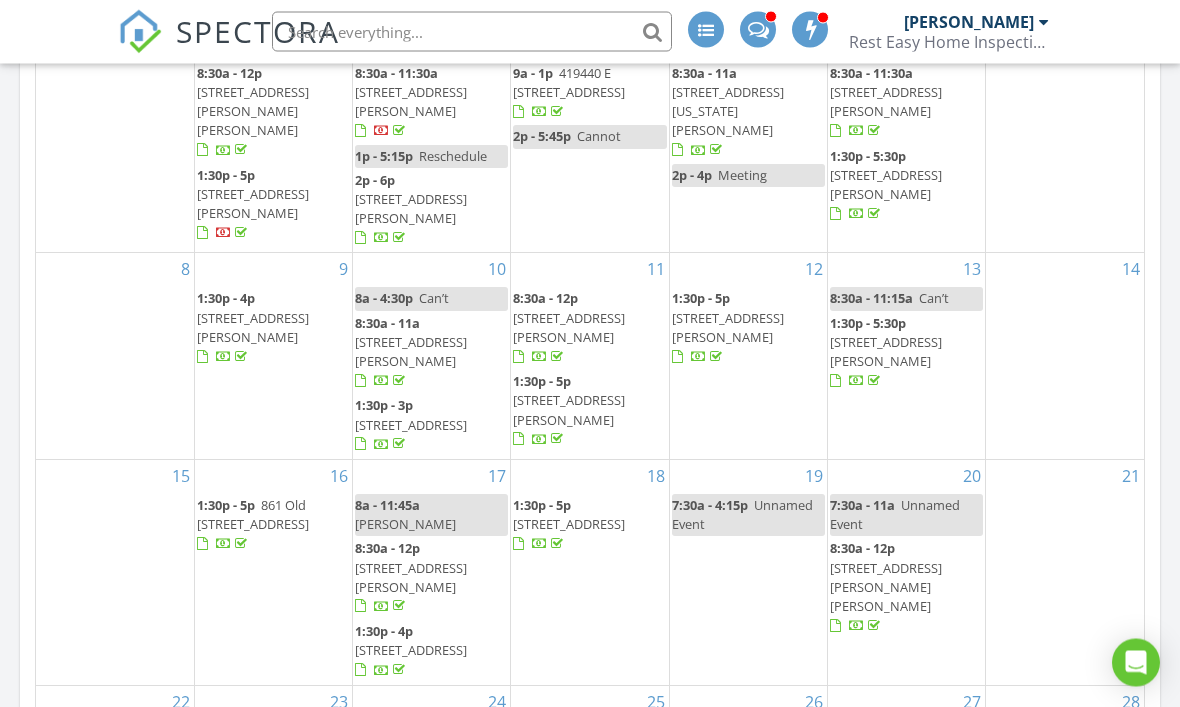scroll, scrollTop: 2243, scrollLeft: 0, axis: vertical 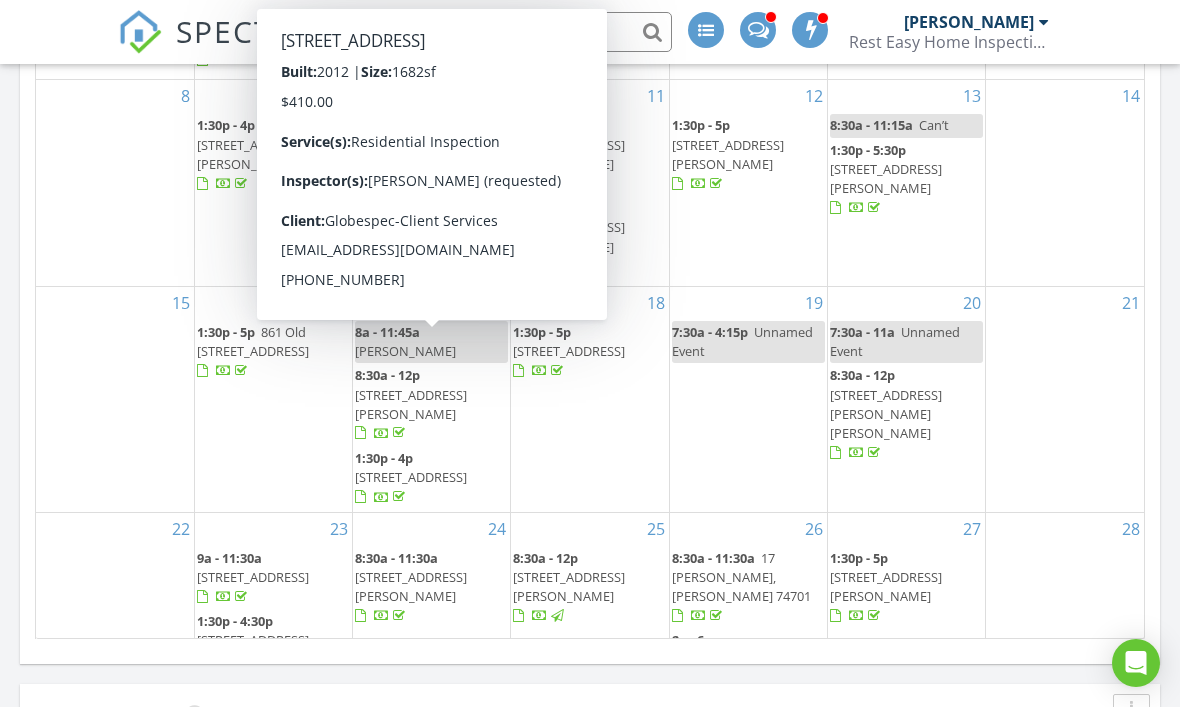 click on "11266 Blackjack Oak Cir, Kingston 73439" at bounding box center [411, 477] 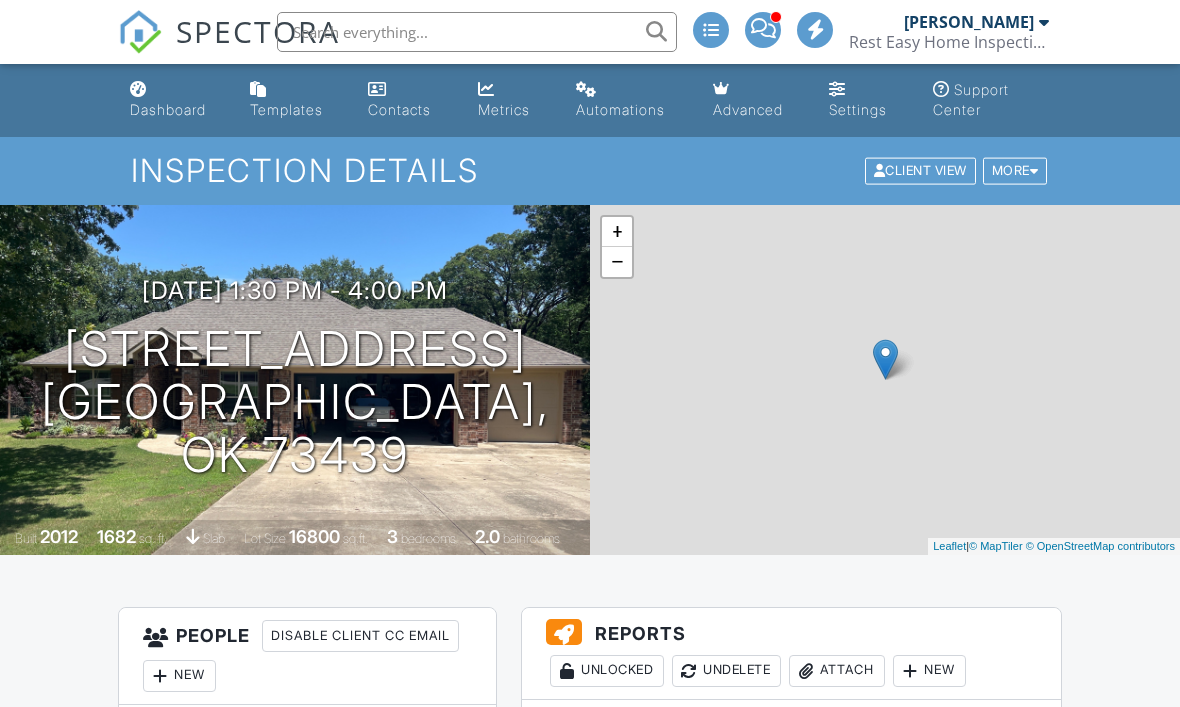 scroll, scrollTop: 0, scrollLeft: 0, axis: both 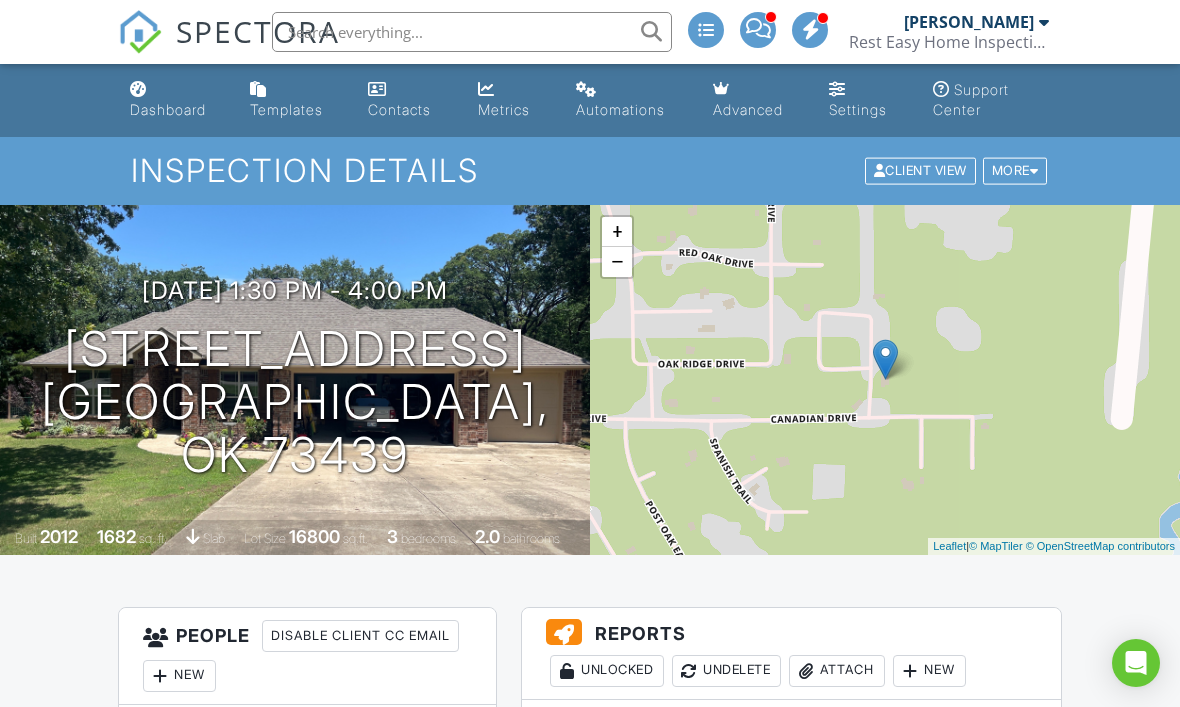 click on "More" at bounding box center [1015, 171] 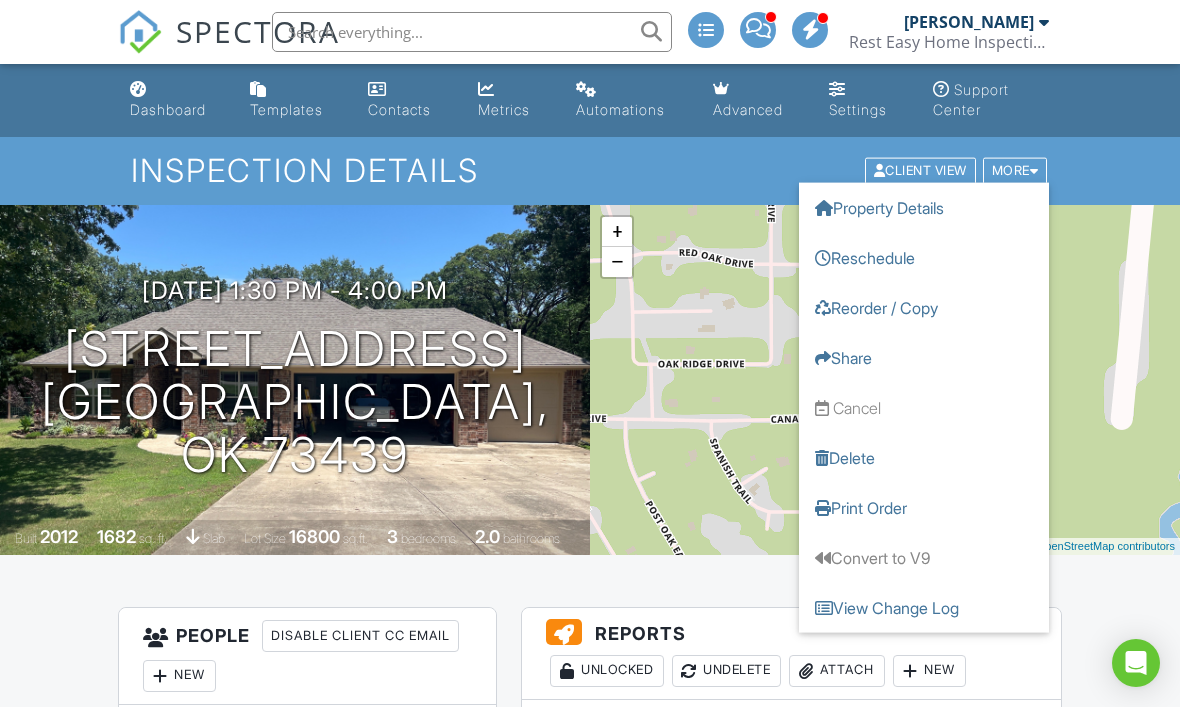 click on "Dashboard
Templates
Contacts
Metrics
Automations
Advanced
Settings
Support Center" at bounding box center (590, 100) 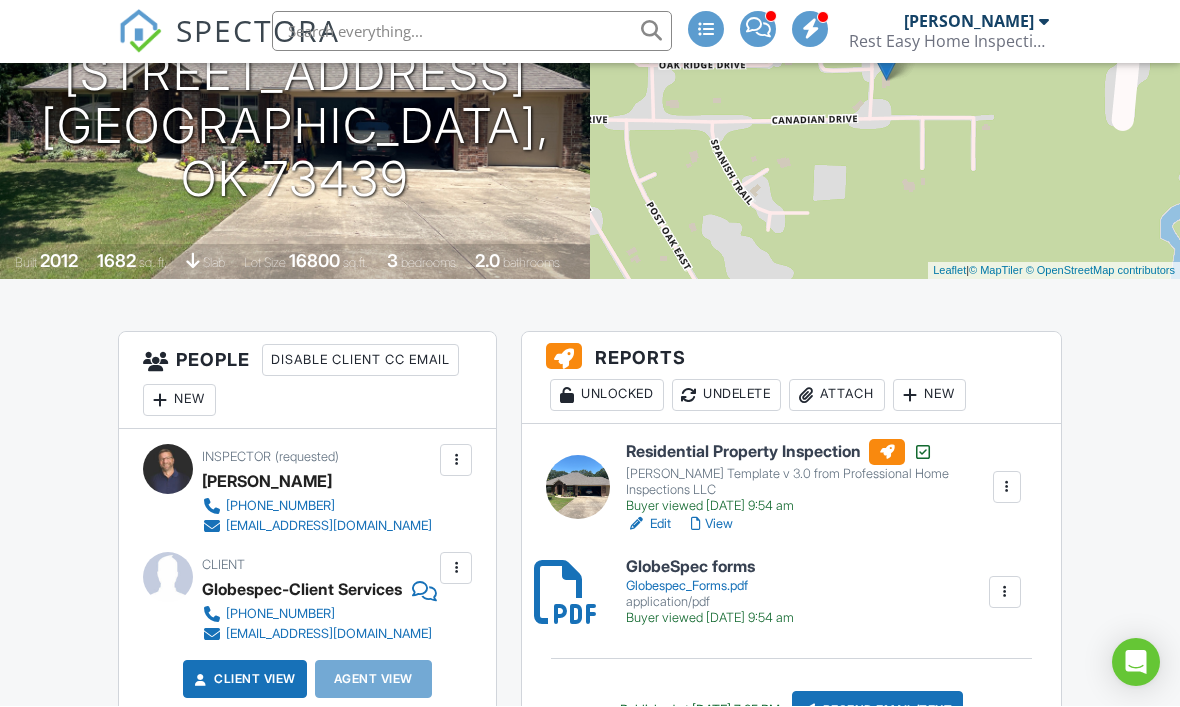 click on "New" at bounding box center [929, 396] 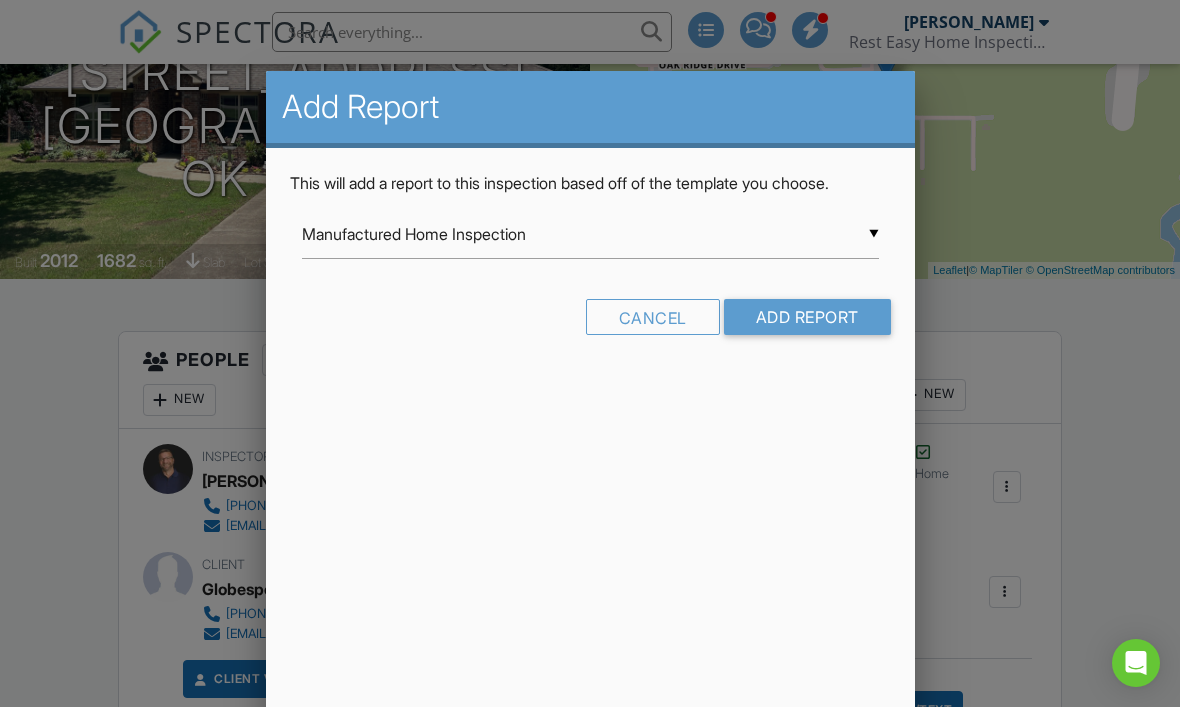 click at bounding box center (590, 342) 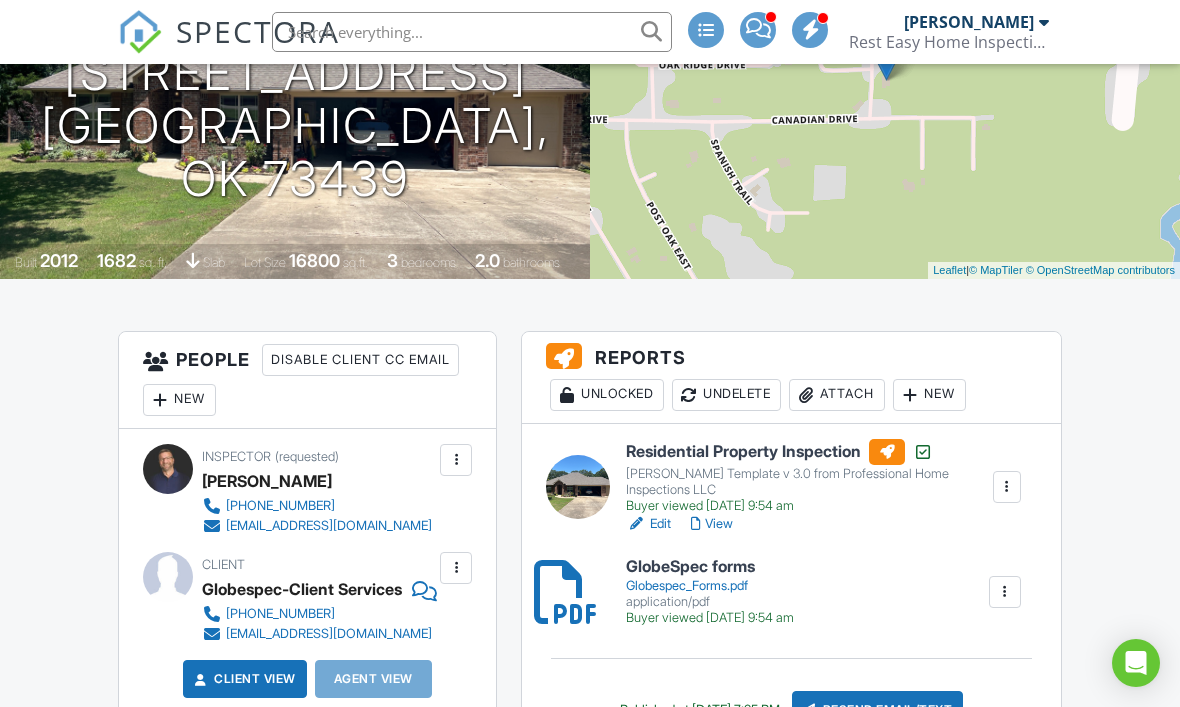 click on "View" at bounding box center (712, 524) 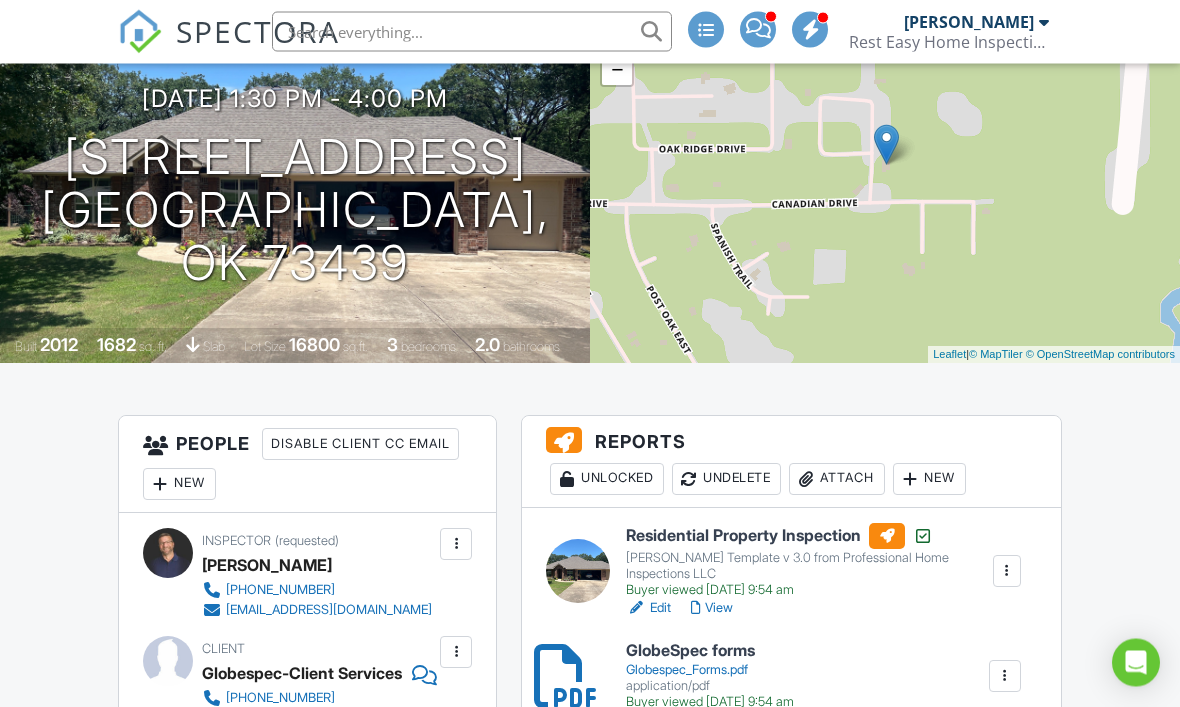 scroll, scrollTop: 195, scrollLeft: 0, axis: vertical 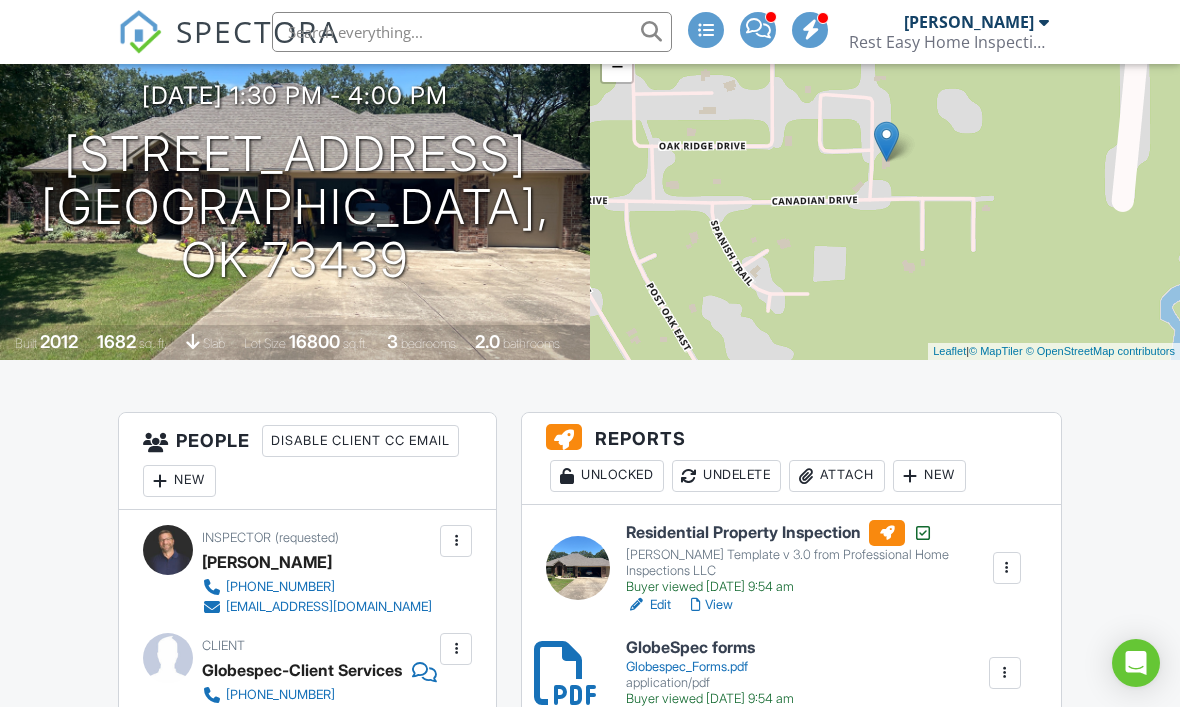 click on "Buyer viewed 06/18/2025  9:54 am" at bounding box center [808, 587] 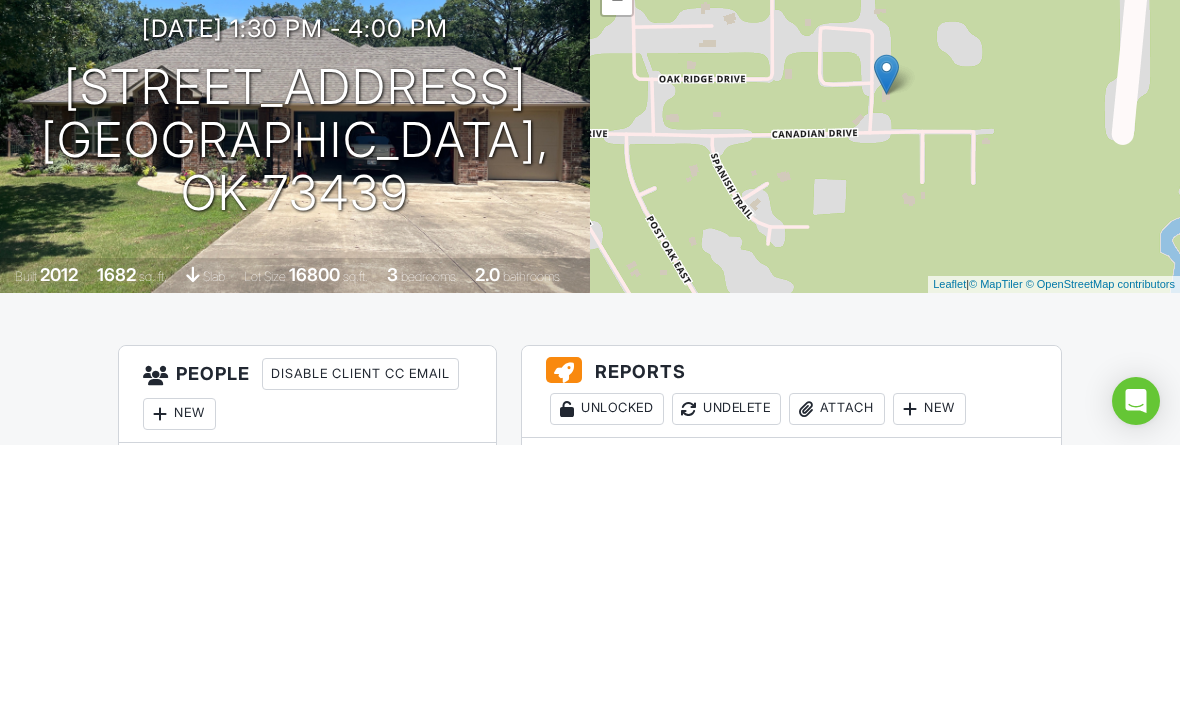 click on "View" at bounding box center (712, 800) 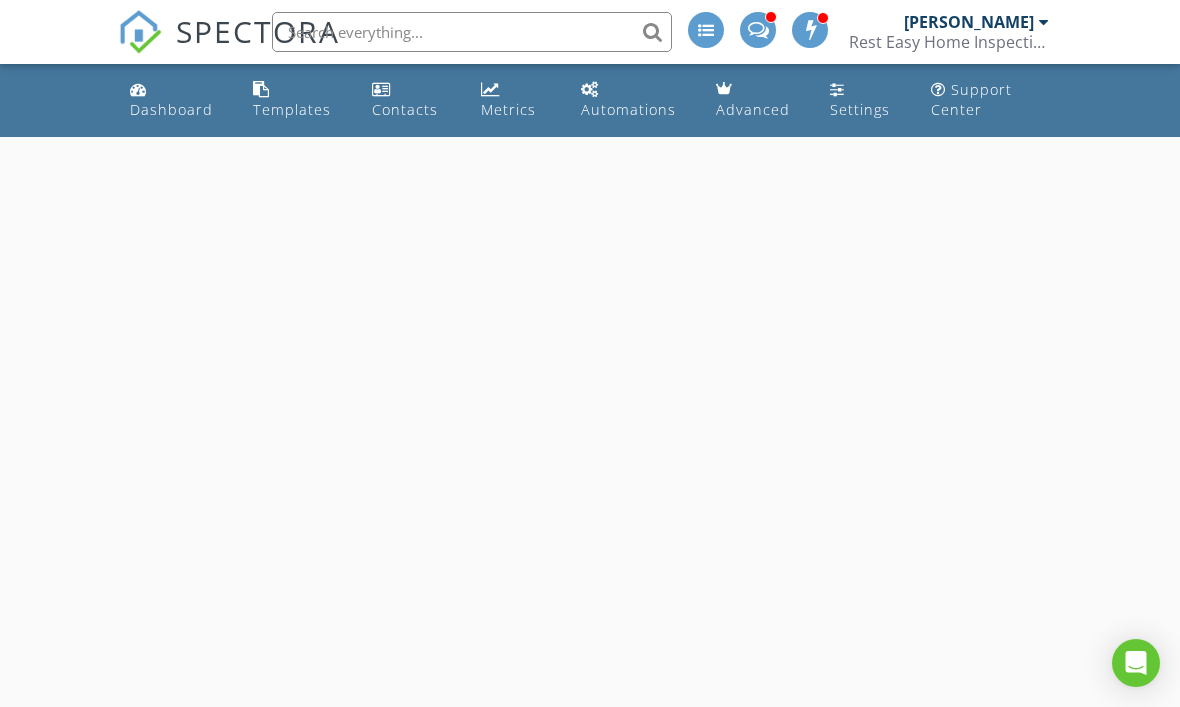 scroll, scrollTop: 0, scrollLeft: 0, axis: both 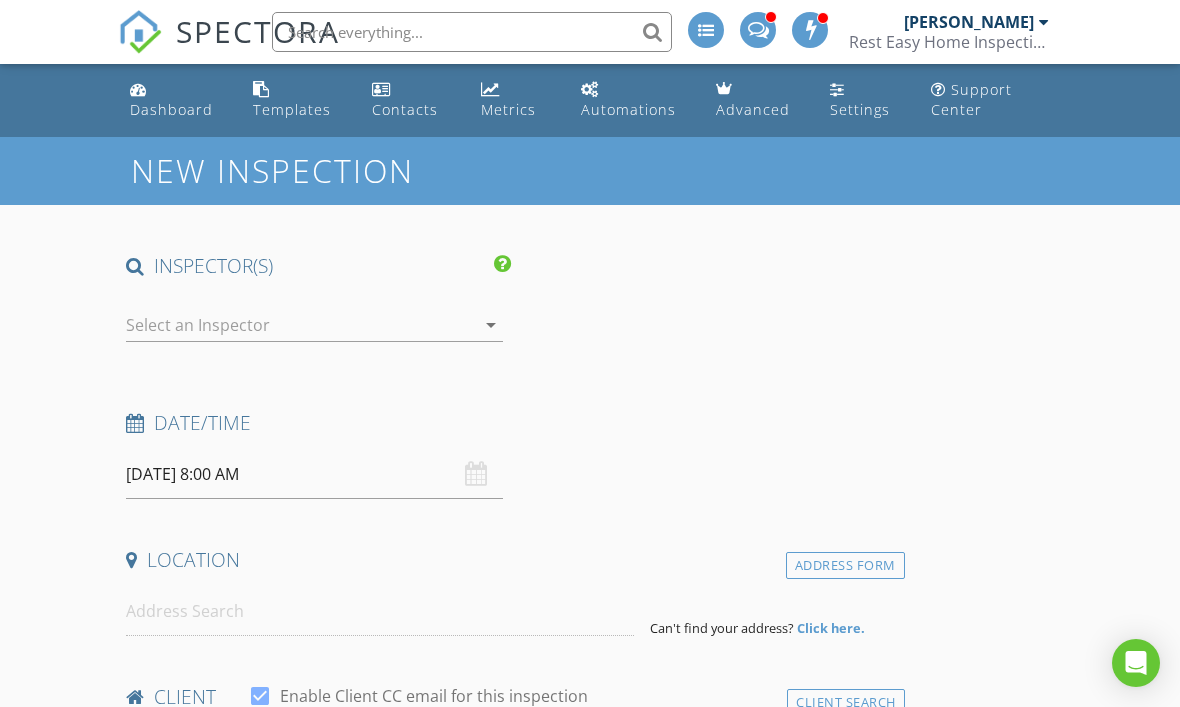 type on "Globespec-Client Services" 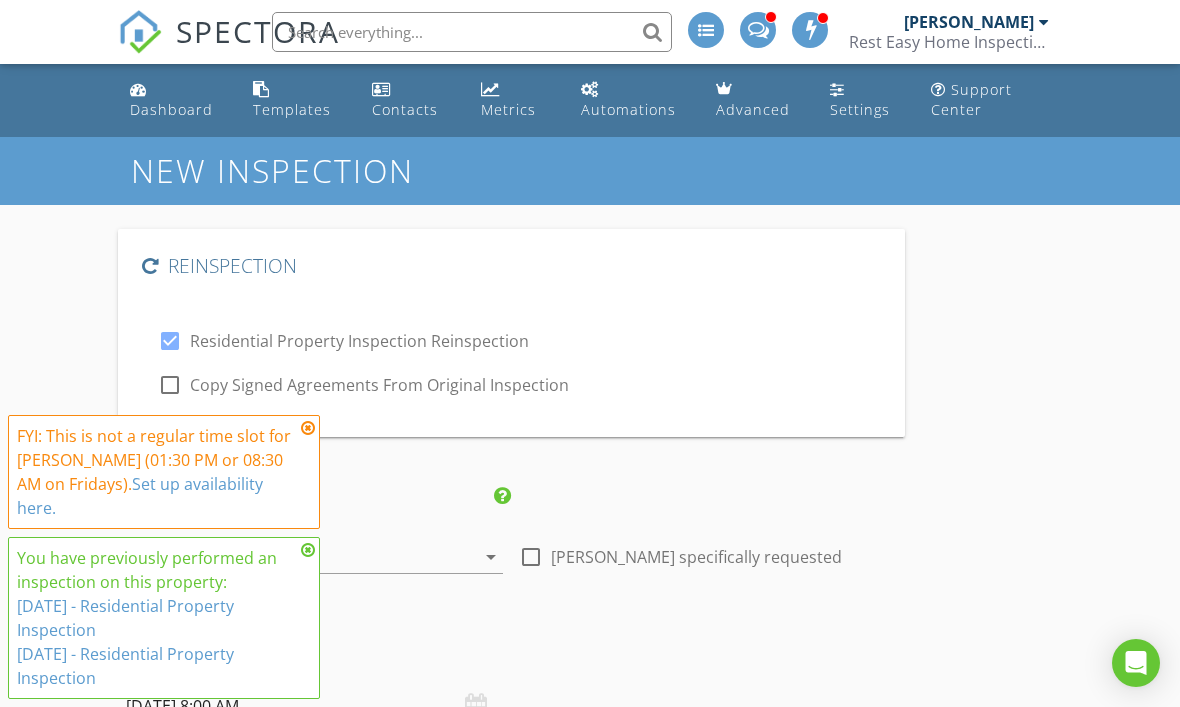 click at bounding box center [308, 428] 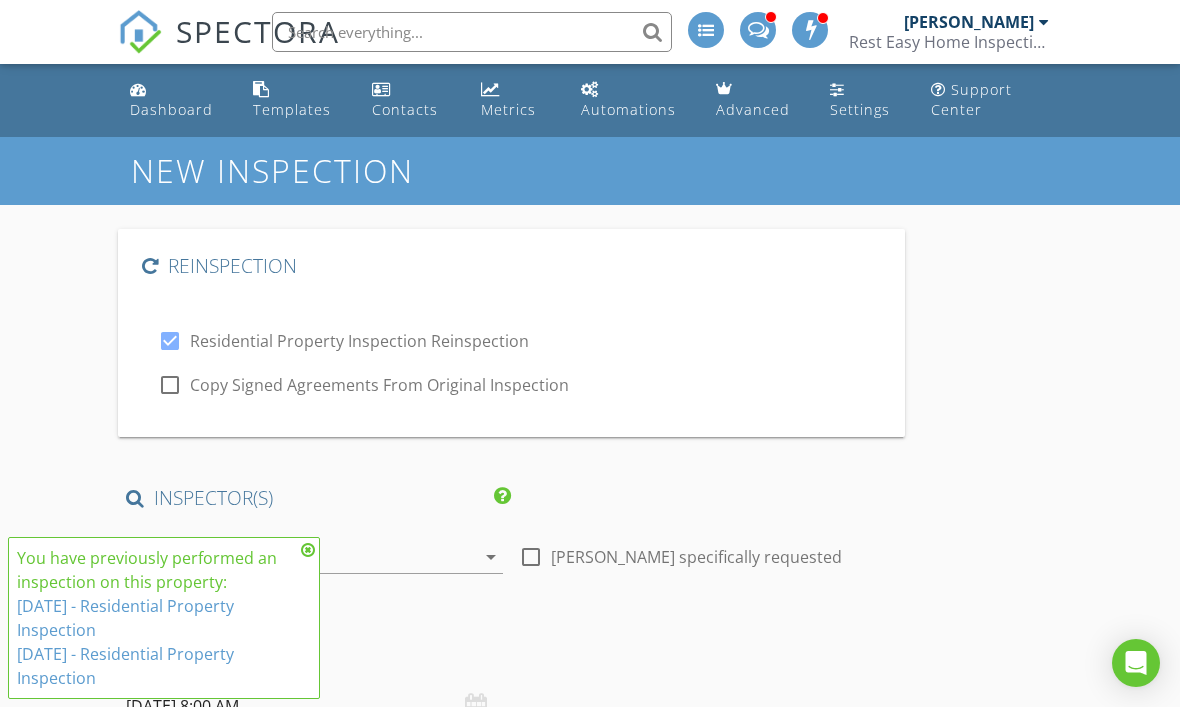 click at bounding box center [308, 550] 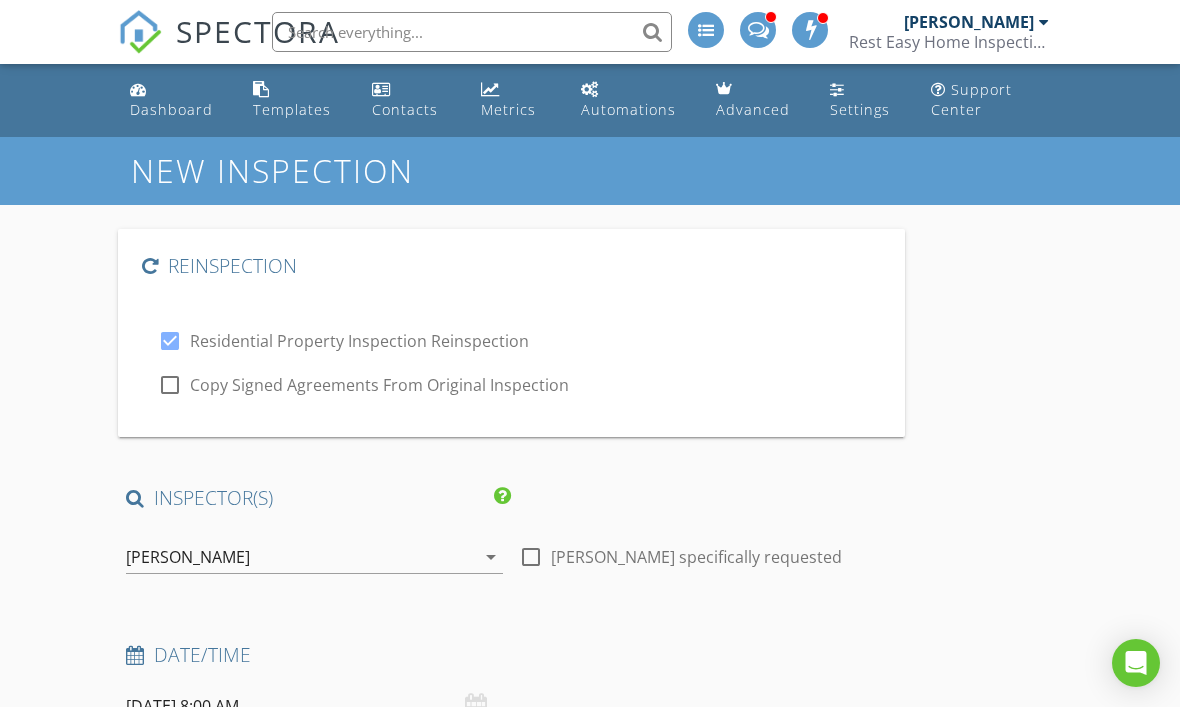 click at bounding box center [170, 385] 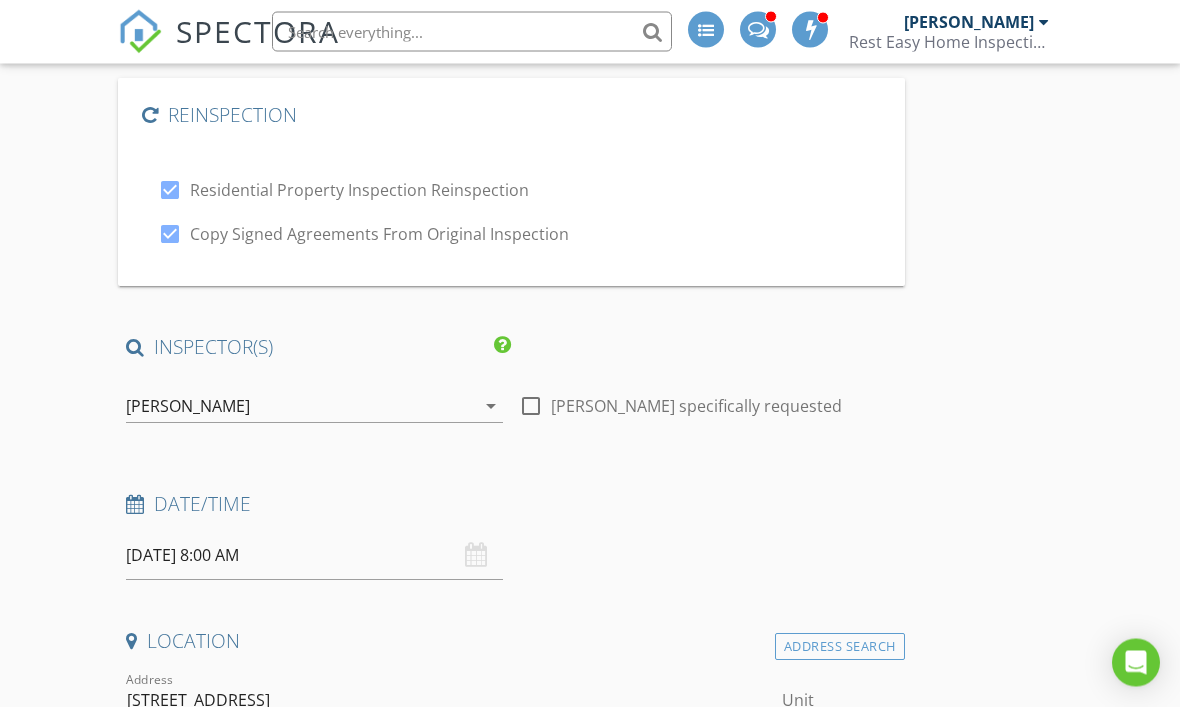 scroll, scrollTop: 152, scrollLeft: 0, axis: vertical 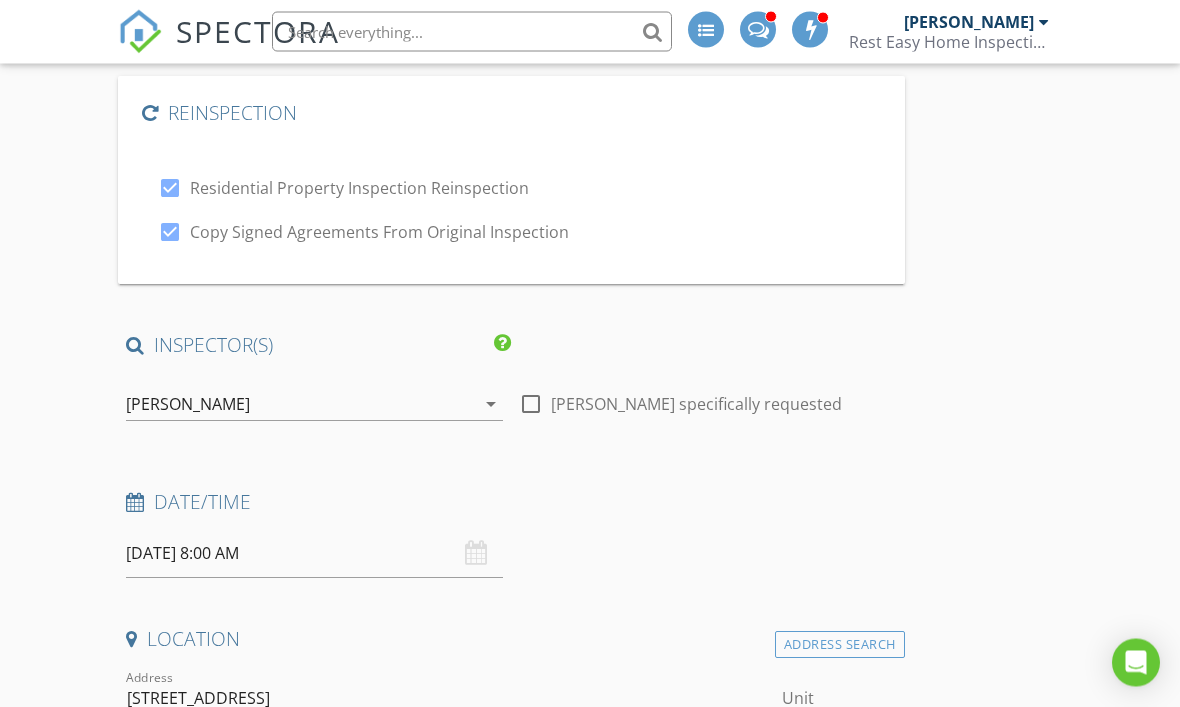 click on "check_box_outline_blank Nason Renegar specifically requested" at bounding box center [707, 407] 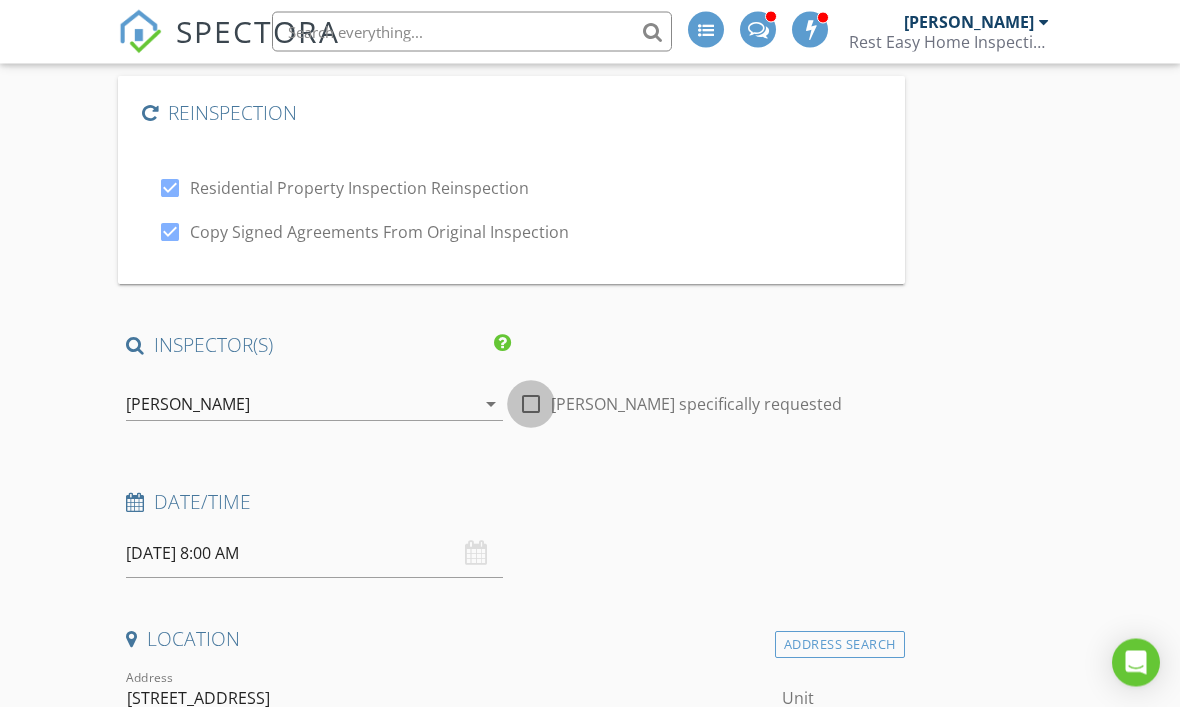 scroll, scrollTop: 153, scrollLeft: 0, axis: vertical 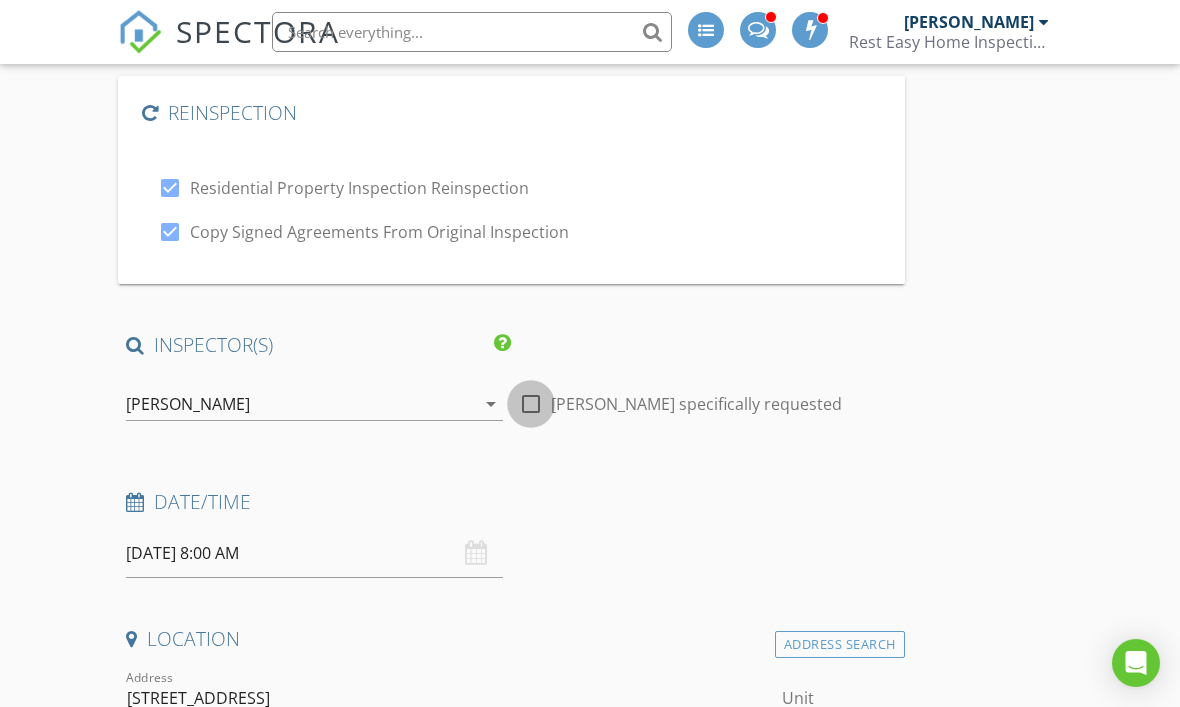 click at bounding box center (531, 404) 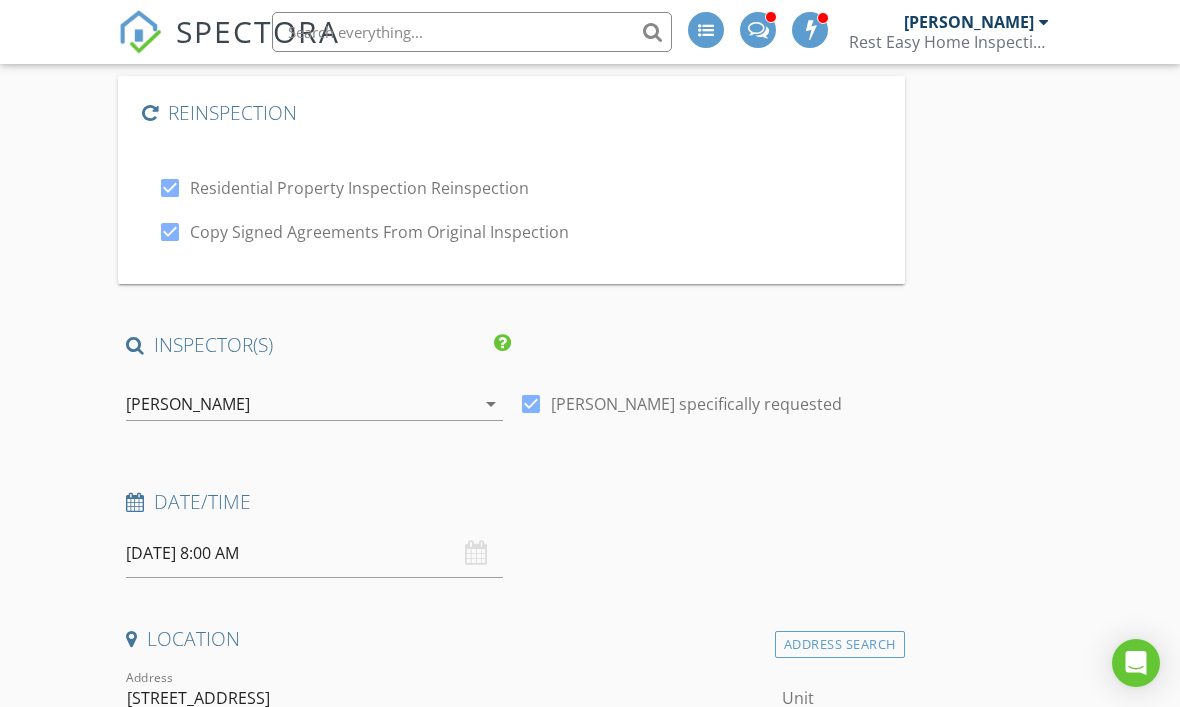 click on "07/11/2025 8:00 AM" at bounding box center (314, 553) 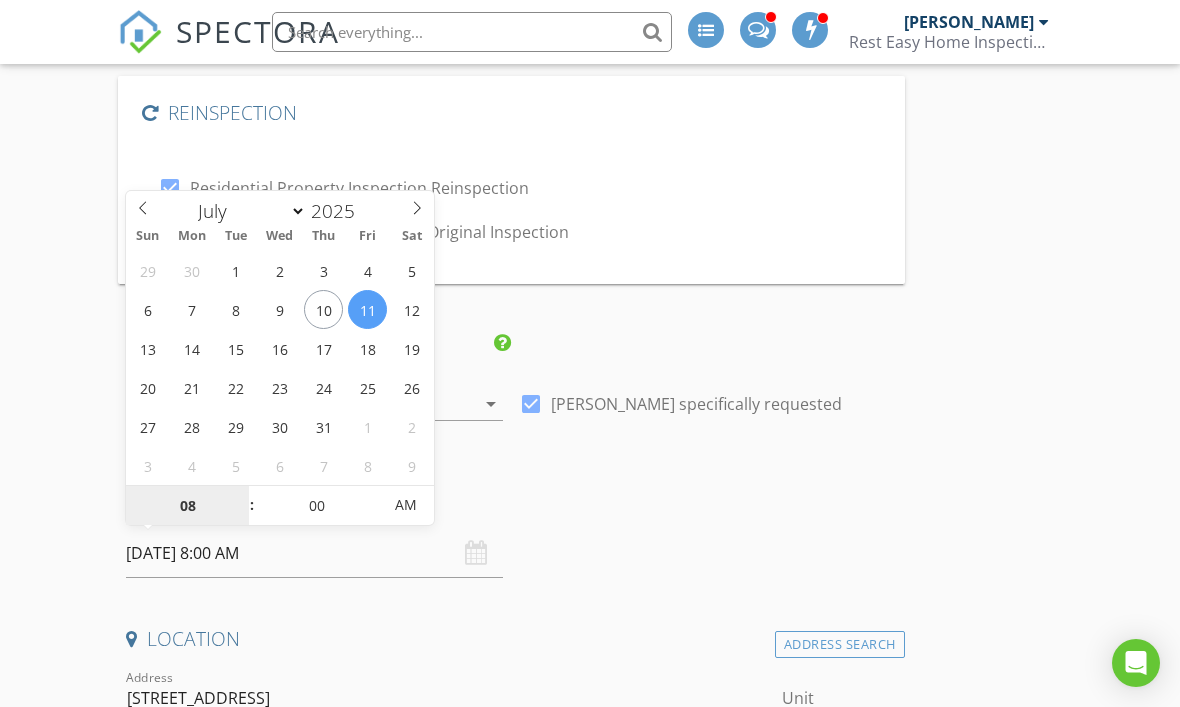 type on "07/12/2025 8:00 AM" 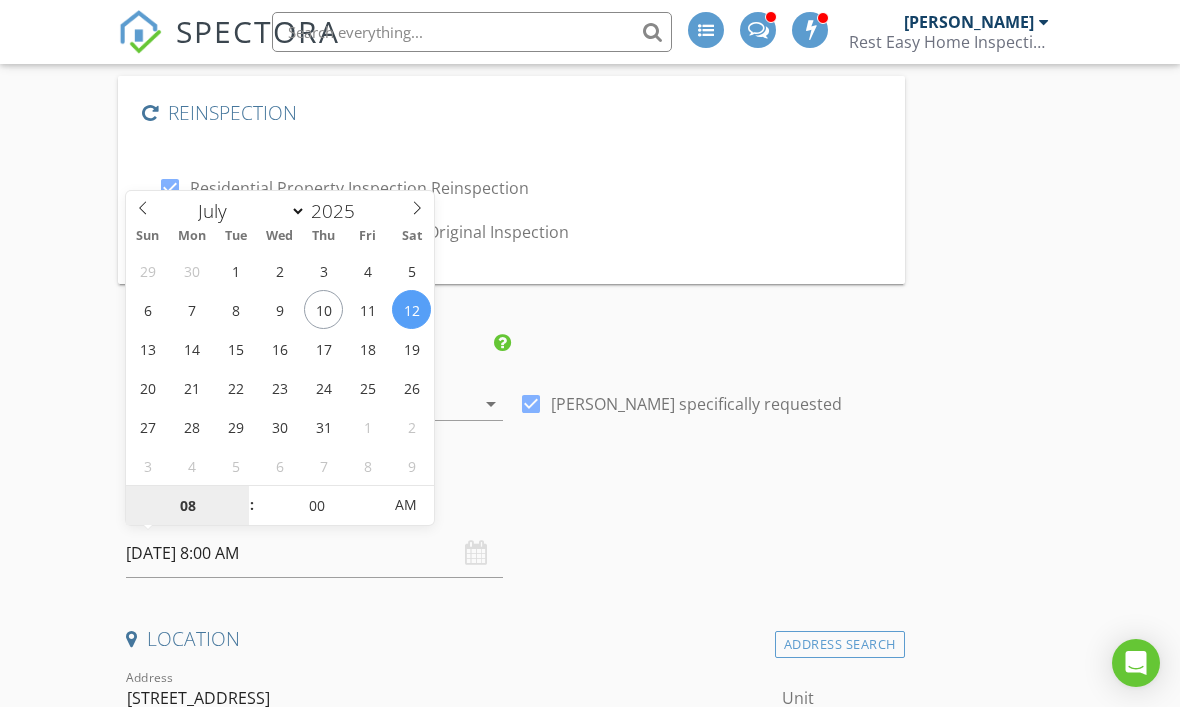 scroll, scrollTop: 152, scrollLeft: 0, axis: vertical 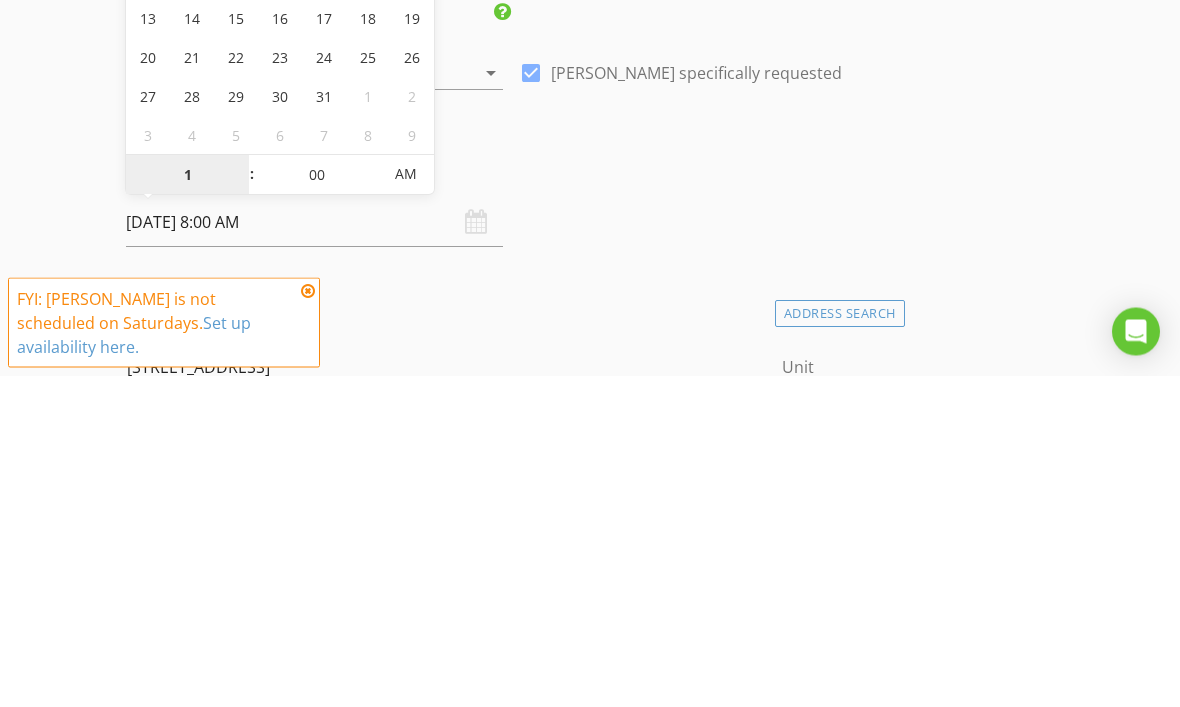 type on "10" 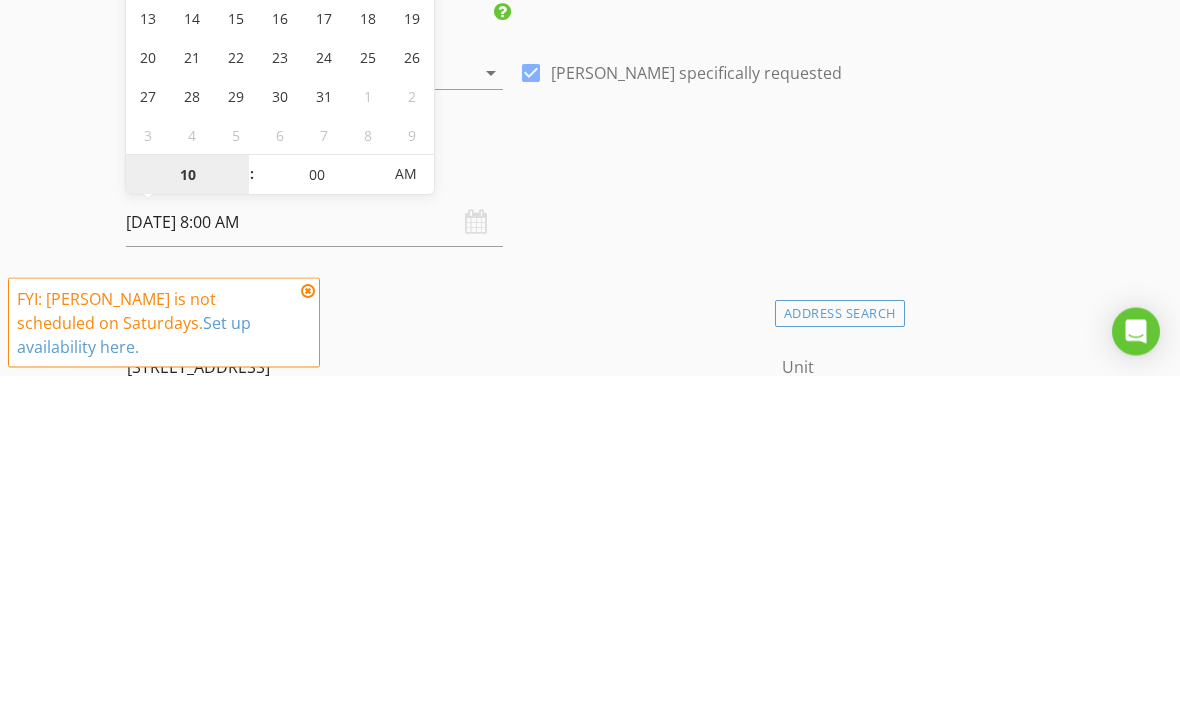 type 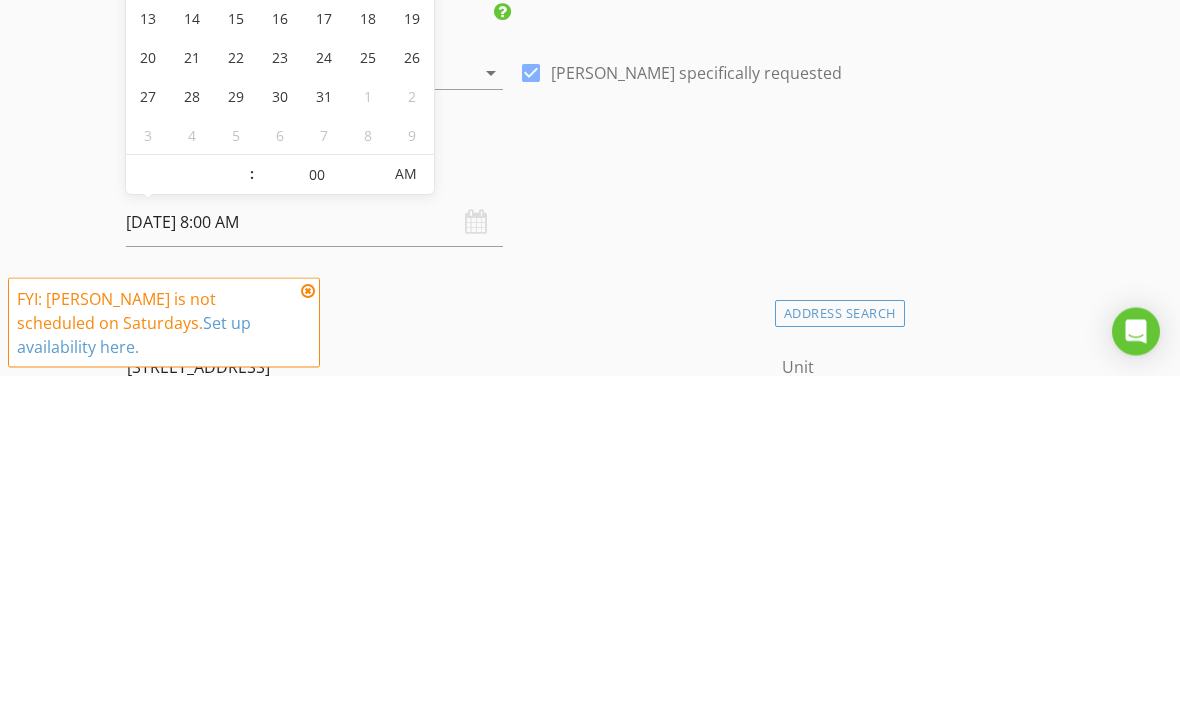 type on "[DATE] 12:00 AM" 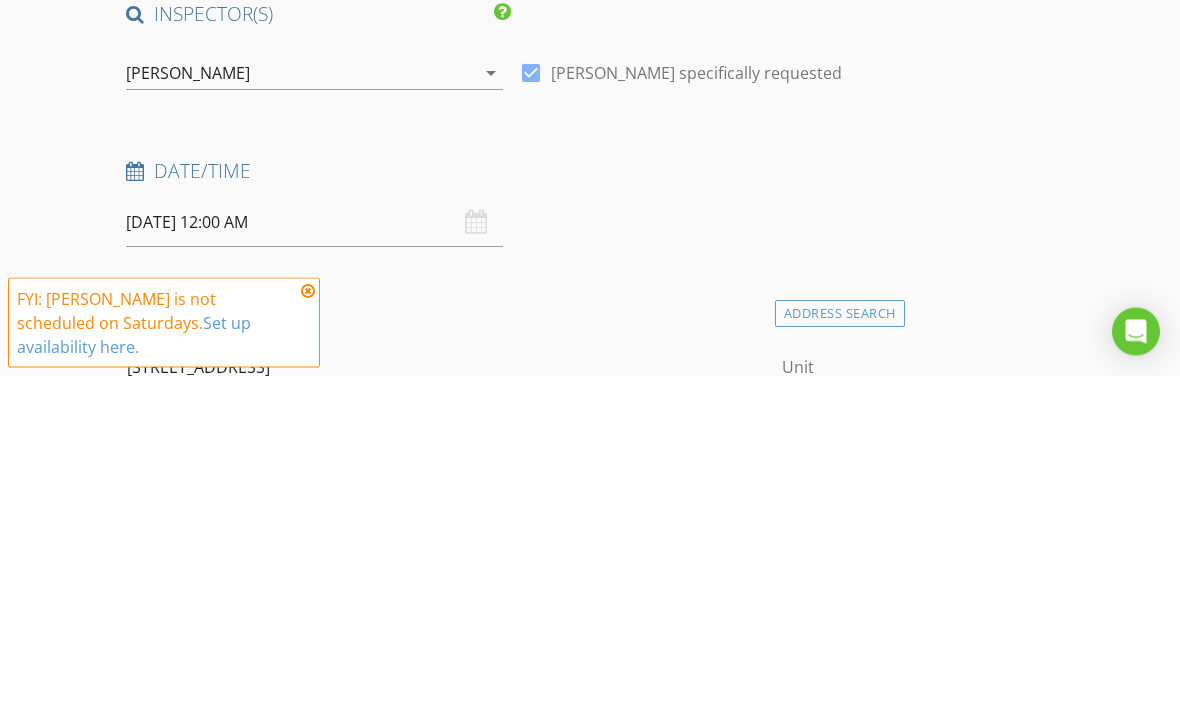 scroll, scrollTop: 484, scrollLeft: 0, axis: vertical 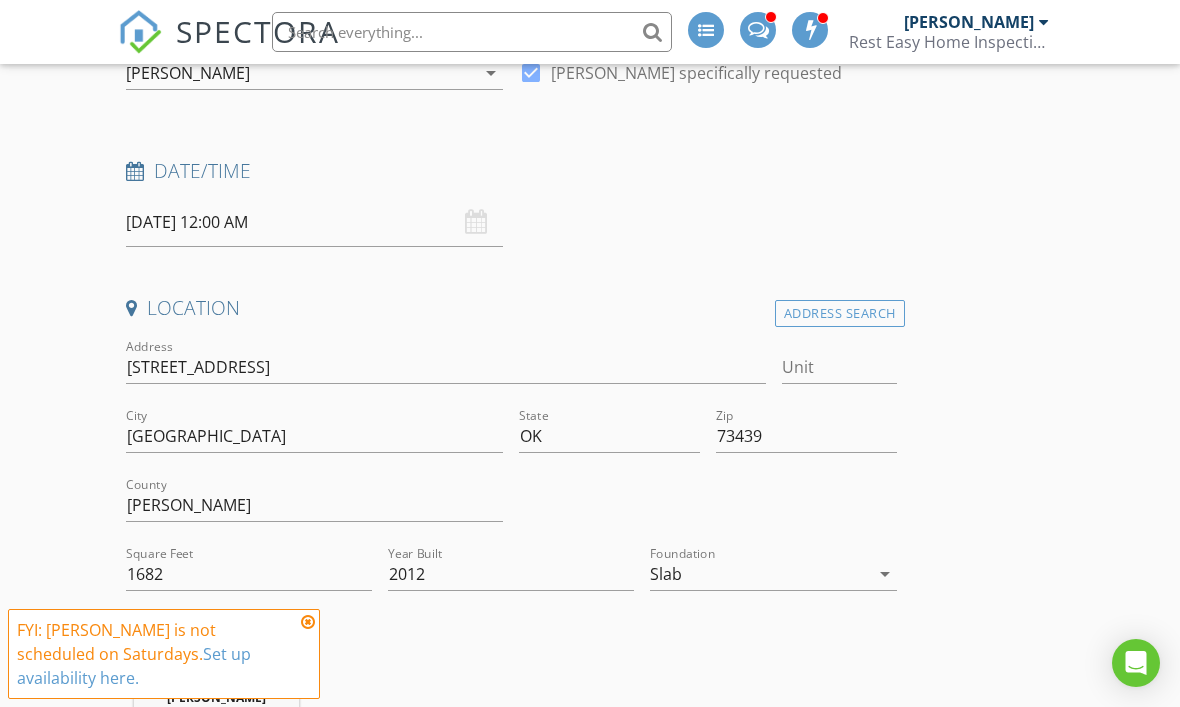 click on "Reinspection
check_box Residential Property Inspection Reinspection   check_box Copy Signed Agreements From Original Inspection
INSPECTOR(S)
check_box   Nason Renegar   PRIMARY   Nason Renegar arrow_drop_down   check_box Nason Renegar specifically requested
Date/Time
07/12/2025 12:00 AM
Location
Address Search       Address 11266 Blackjack Oak Cir   Unit   City Kingston   State OK   Zip 73439   County Marshall     Square Feet 1682   Year Built 2012   Foundation Slab arrow_drop_down     Nason Renegar     5.0 miles     (11 minutes)
client
check_box Enable Client CC email for this inspection   Client Search     check_box_outline_blank Client is a Company/Organization     First Name Globespec-Client Services   Last Name   Email ccurrie@globespec.com   CC Email   Phone 630-559-6682           Notes   Private Notes" at bounding box center (590, 1607) 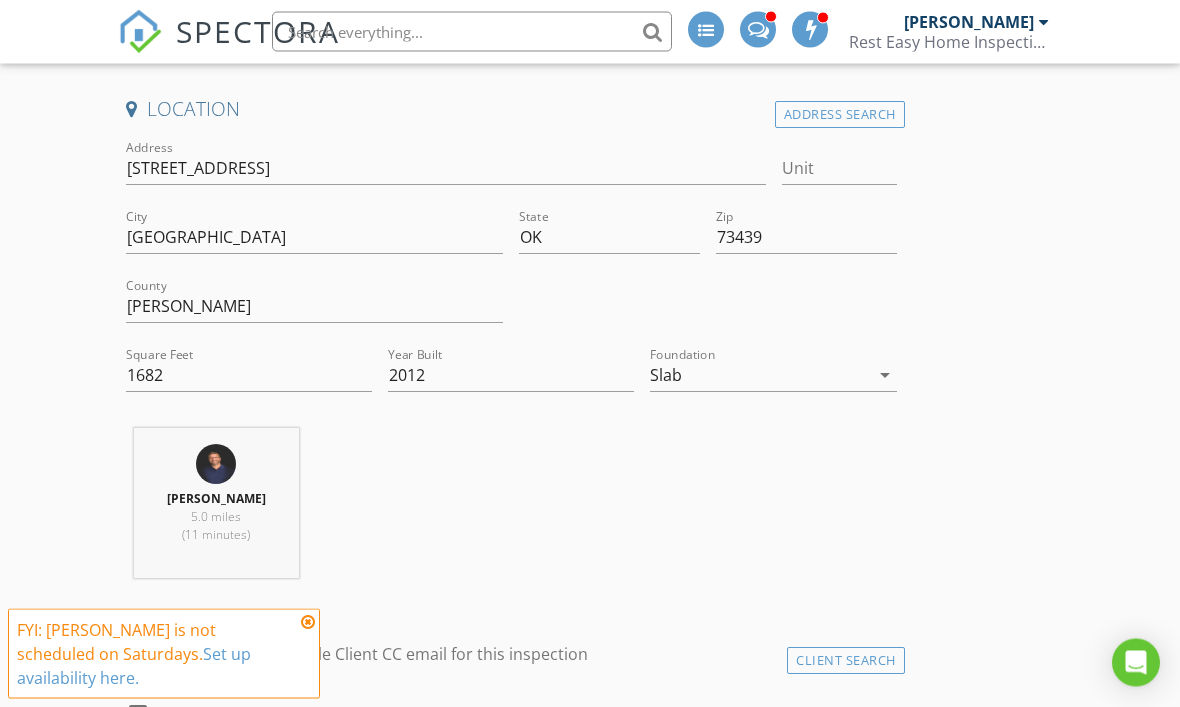 click at bounding box center [308, 622] 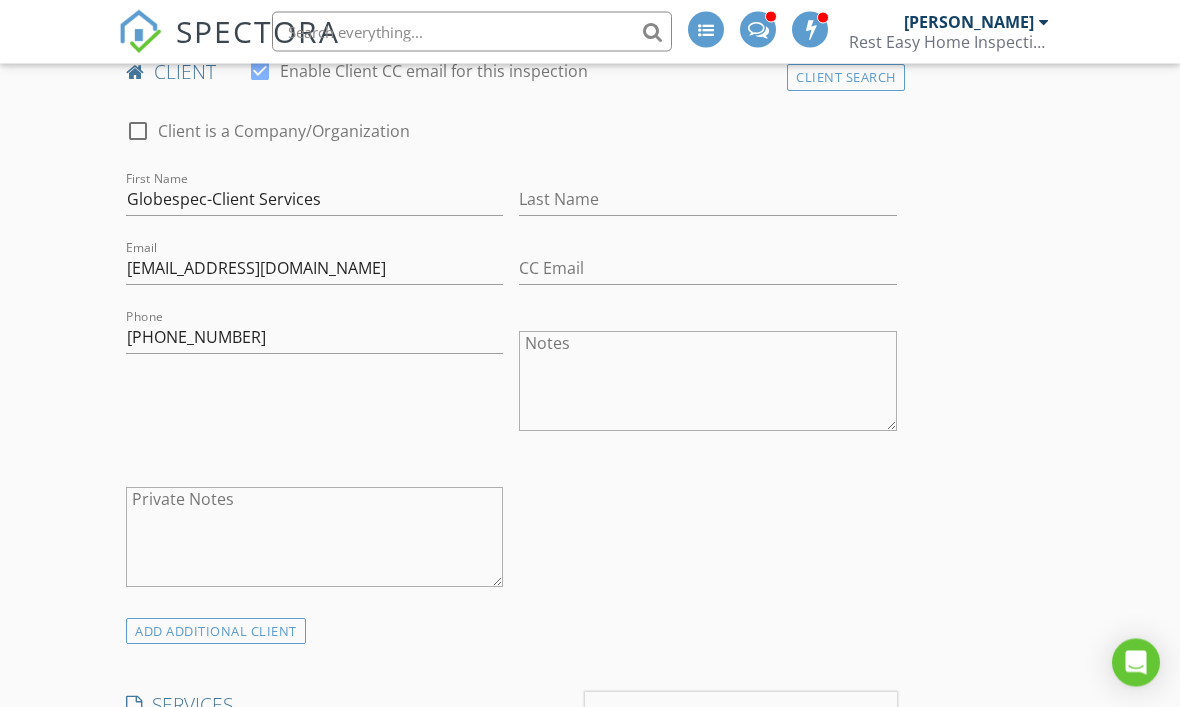 scroll, scrollTop: 1266, scrollLeft: 0, axis: vertical 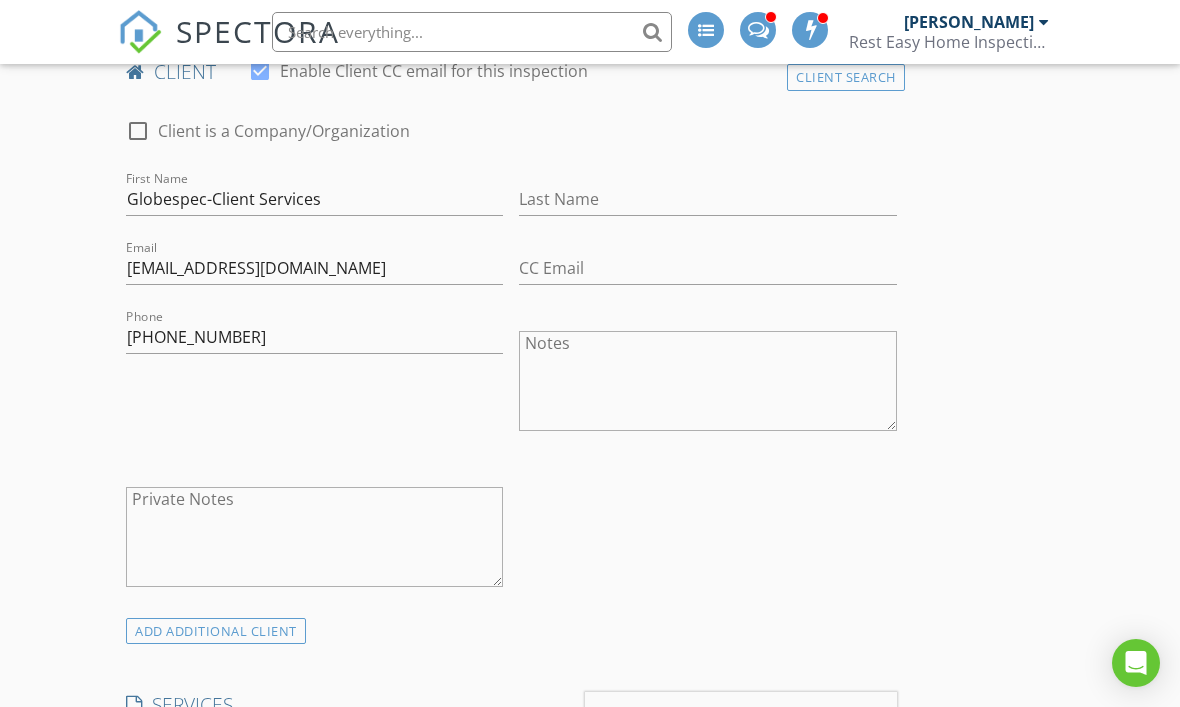 click at bounding box center [138, 131] 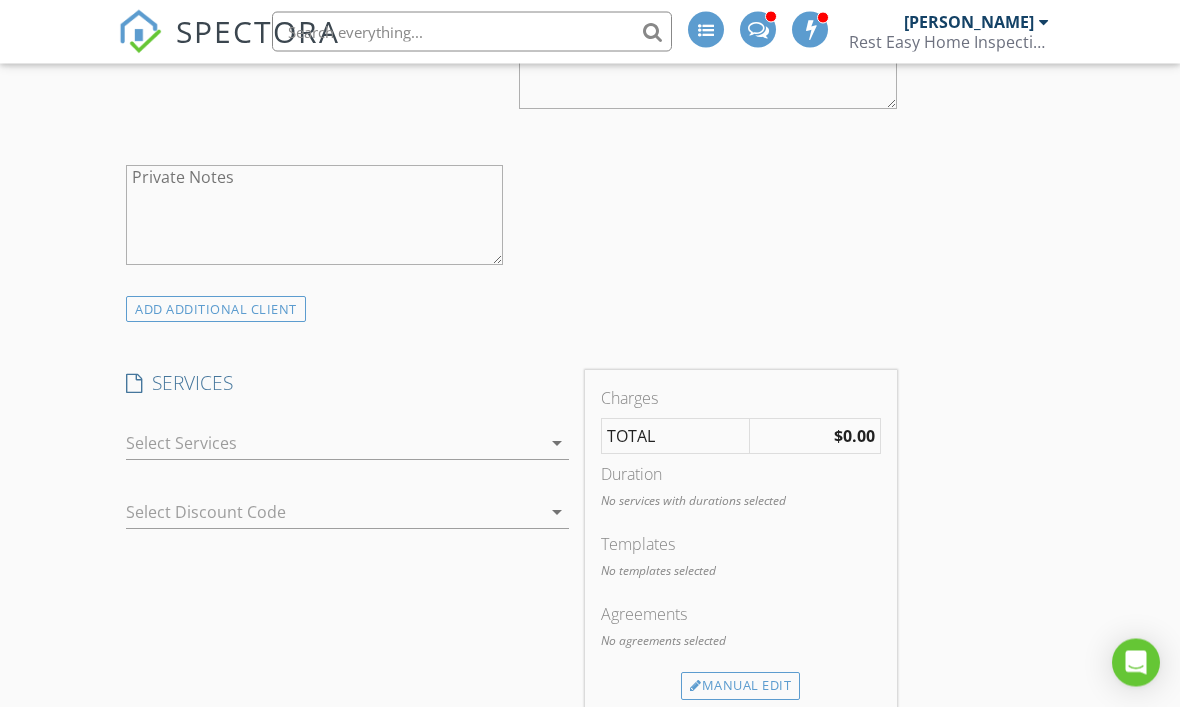 scroll, scrollTop: 1588, scrollLeft: 0, axis: vertical 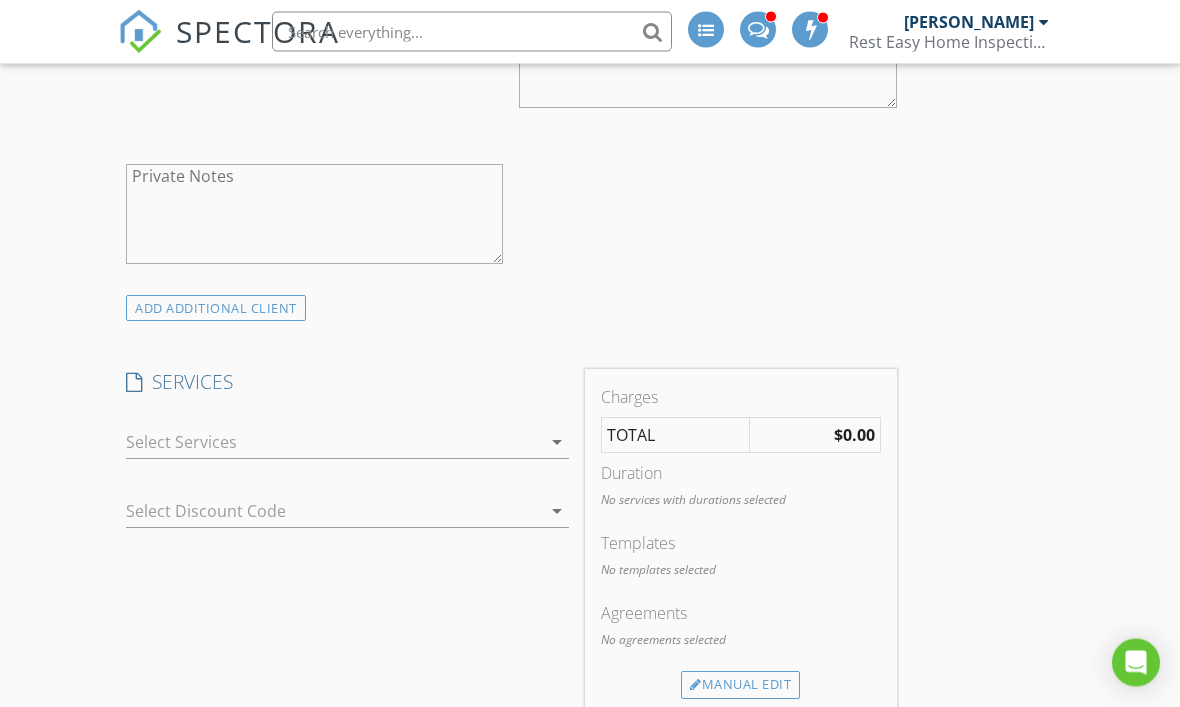 click on "arrow_drop_down" at bounding box center (557, 443) 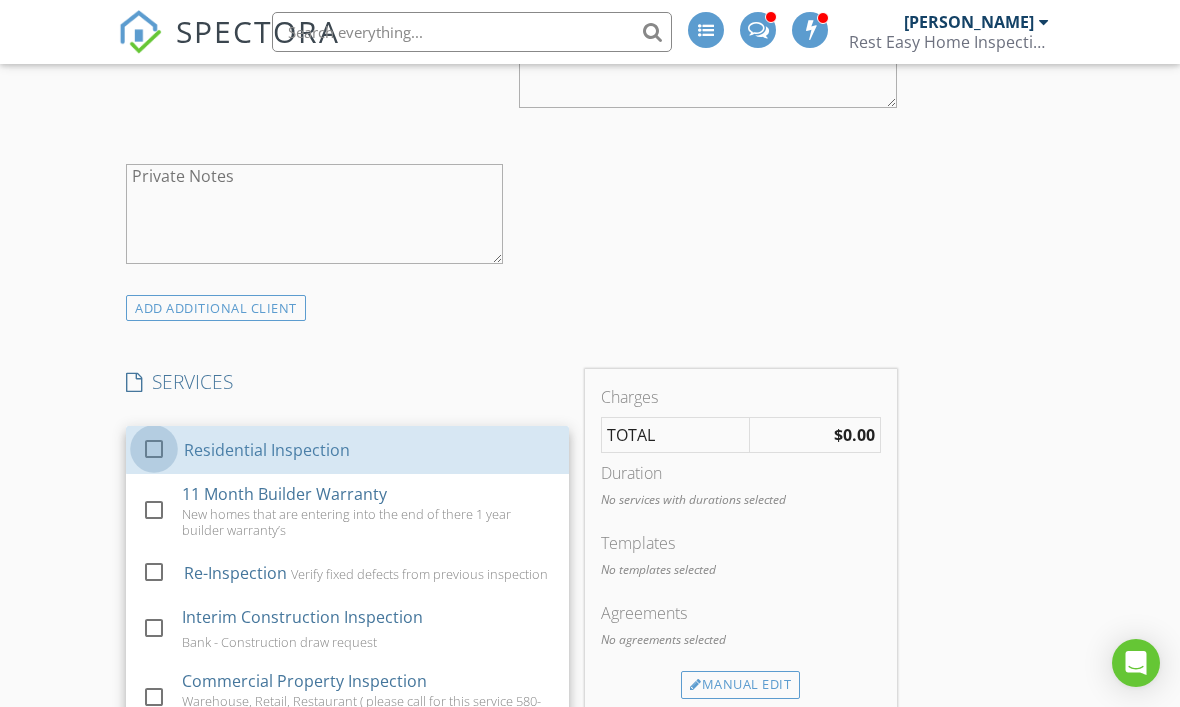 click at bounding box center [154, 448] 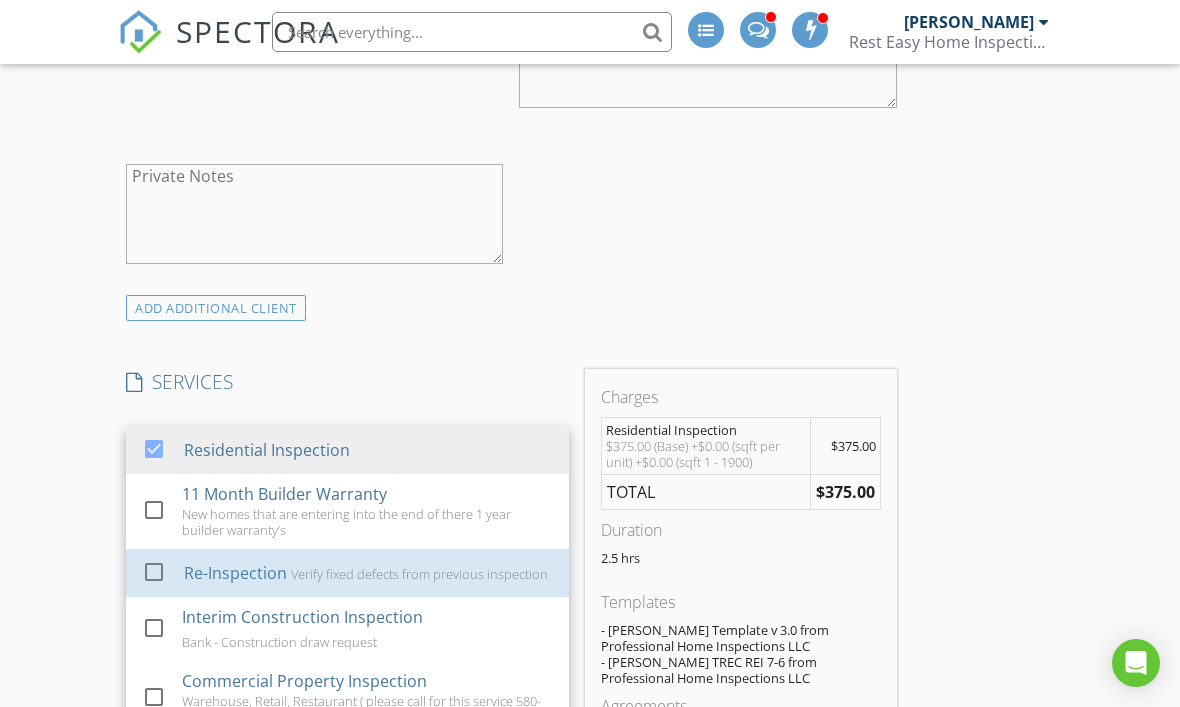 click at bounding box center (154, 571) 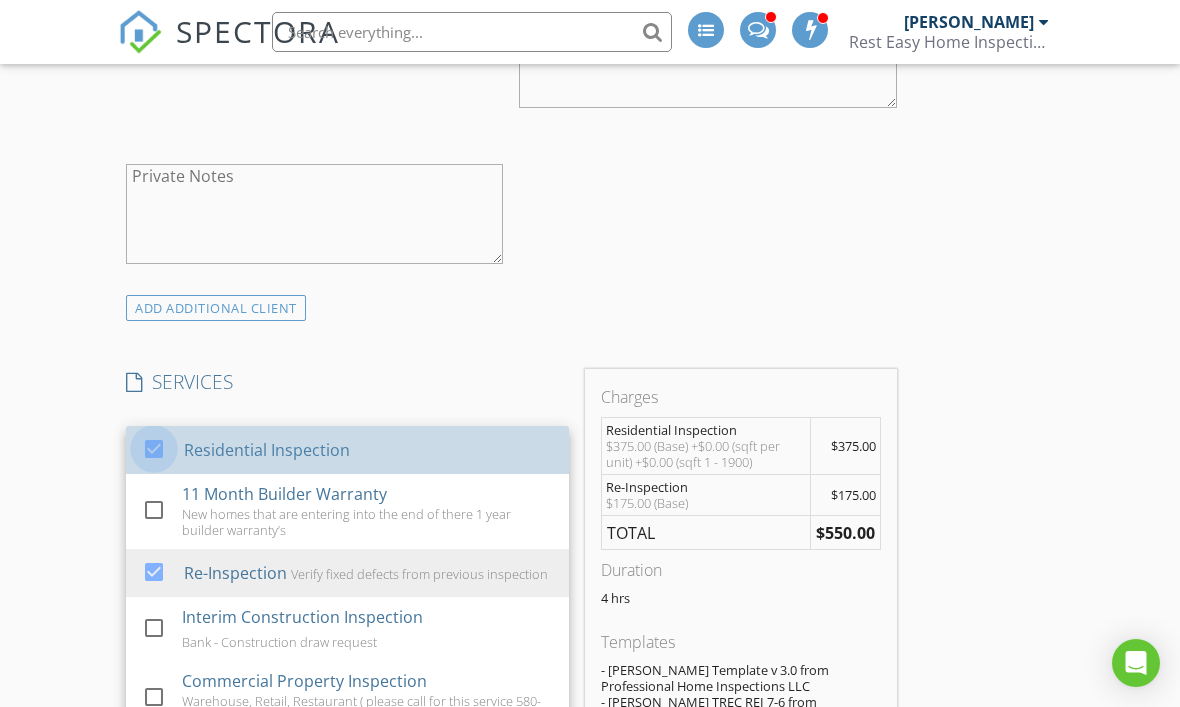 click at bounding box center [154, 448] 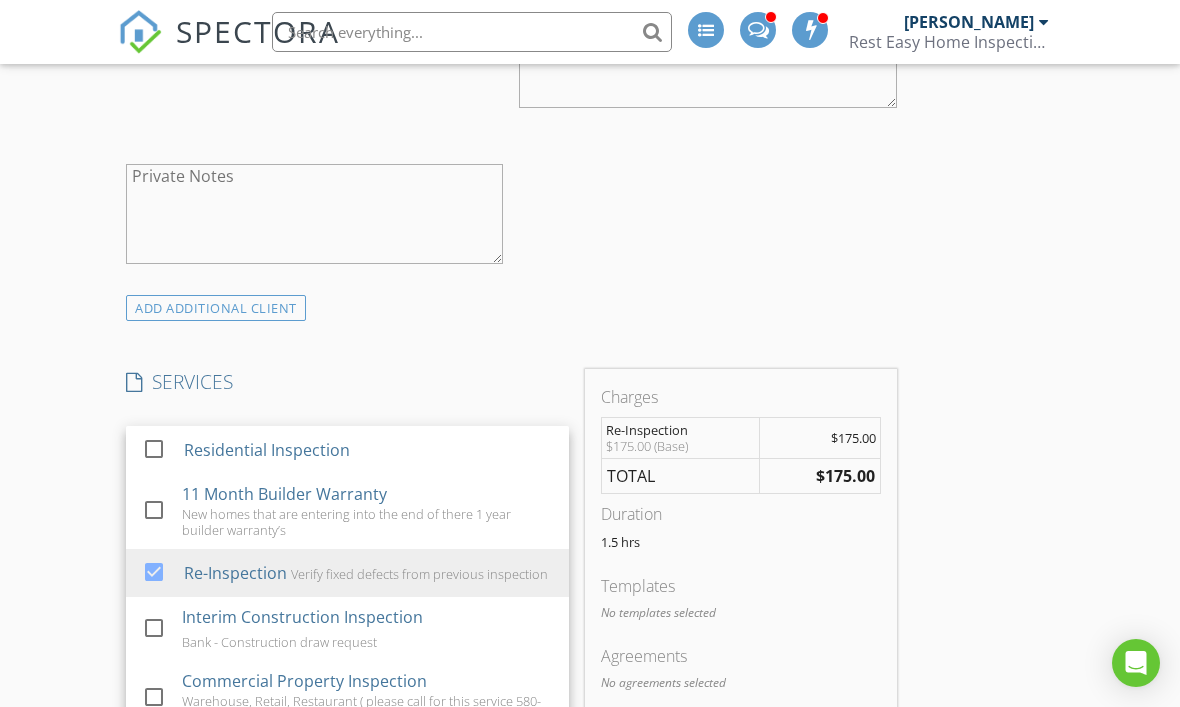 click on "Manual Edit" at bounding box center [740, 728] 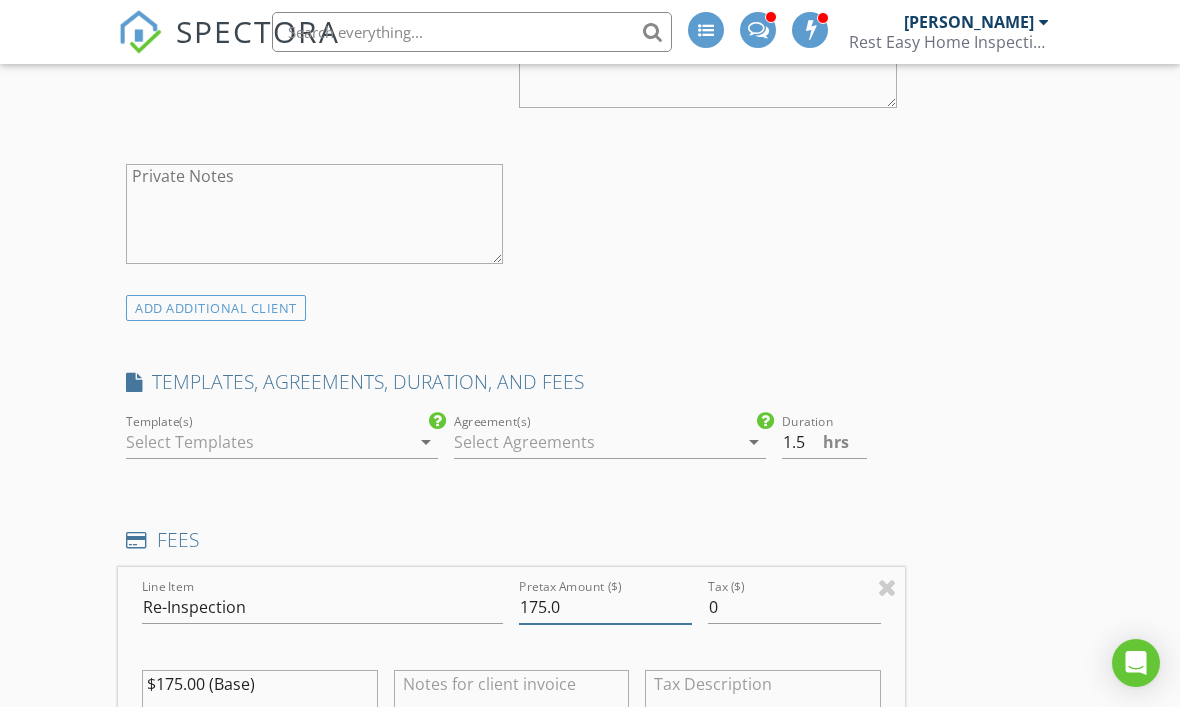click on "175.0" at bounding box center [605, 607] 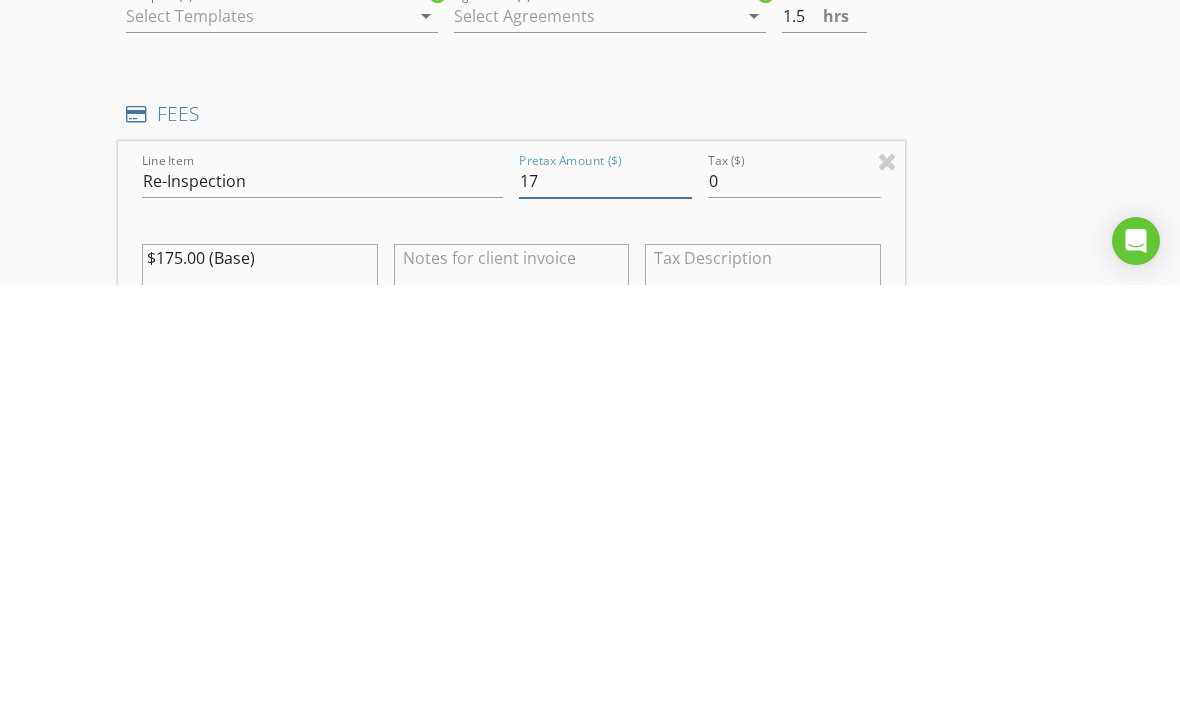 type on "1" 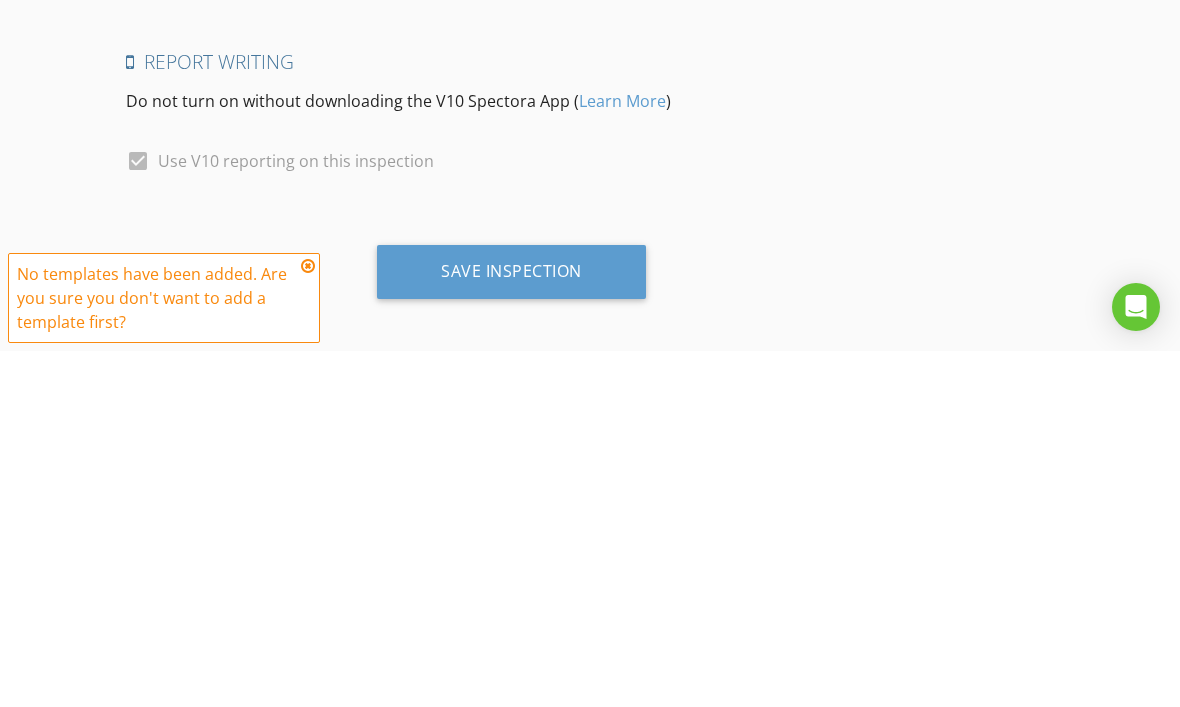scroll, scrollTop: 3503, scrollLeft: 0, axis: vertical 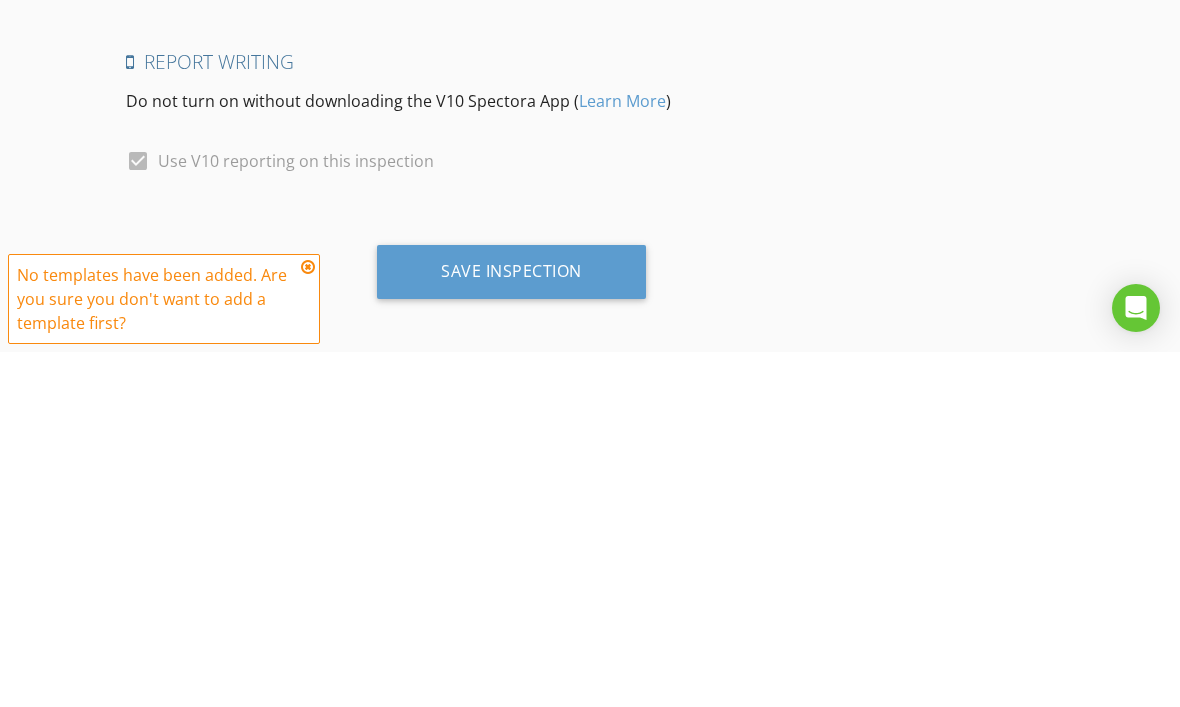 type on "200.00" 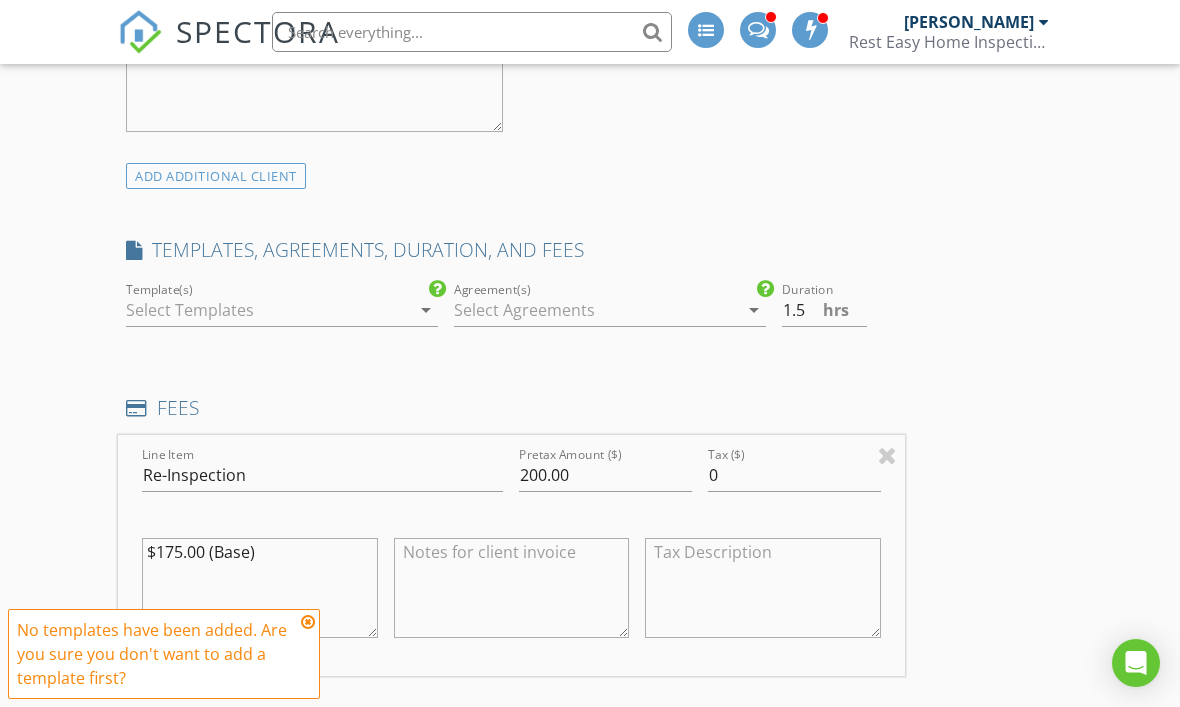 scroll, scrollTop: 1720, scrollLeft: 0, axis: vertical 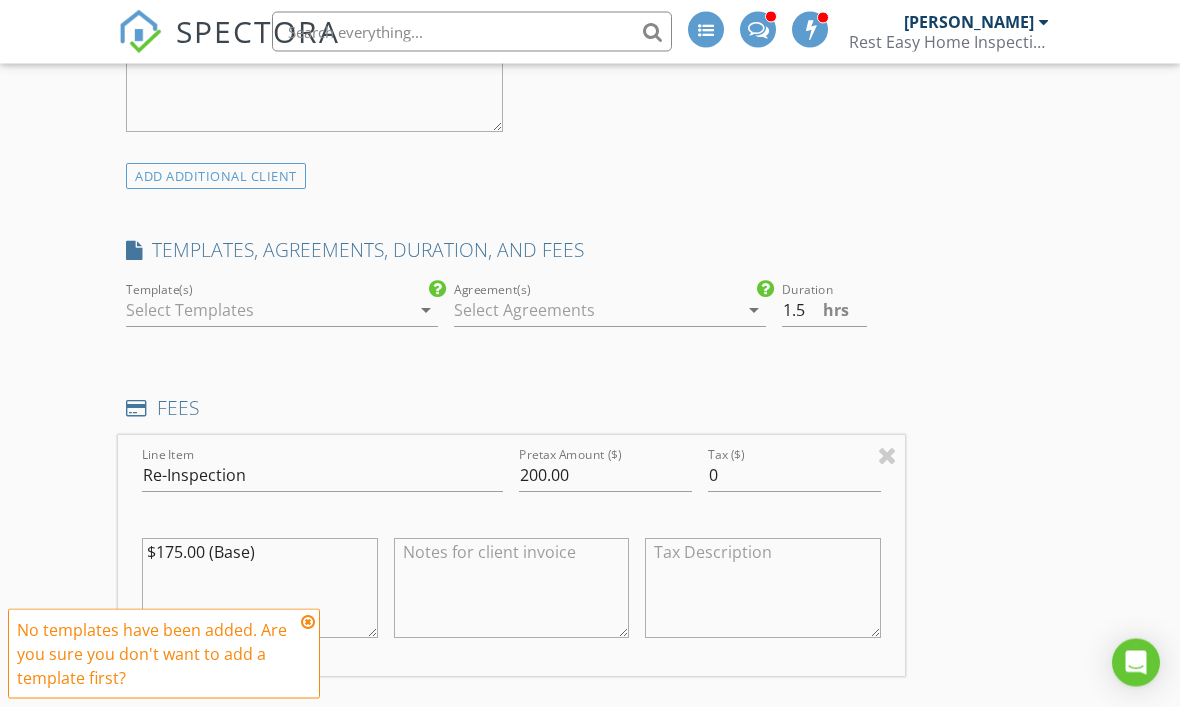 click at bounding box center (268, 311) 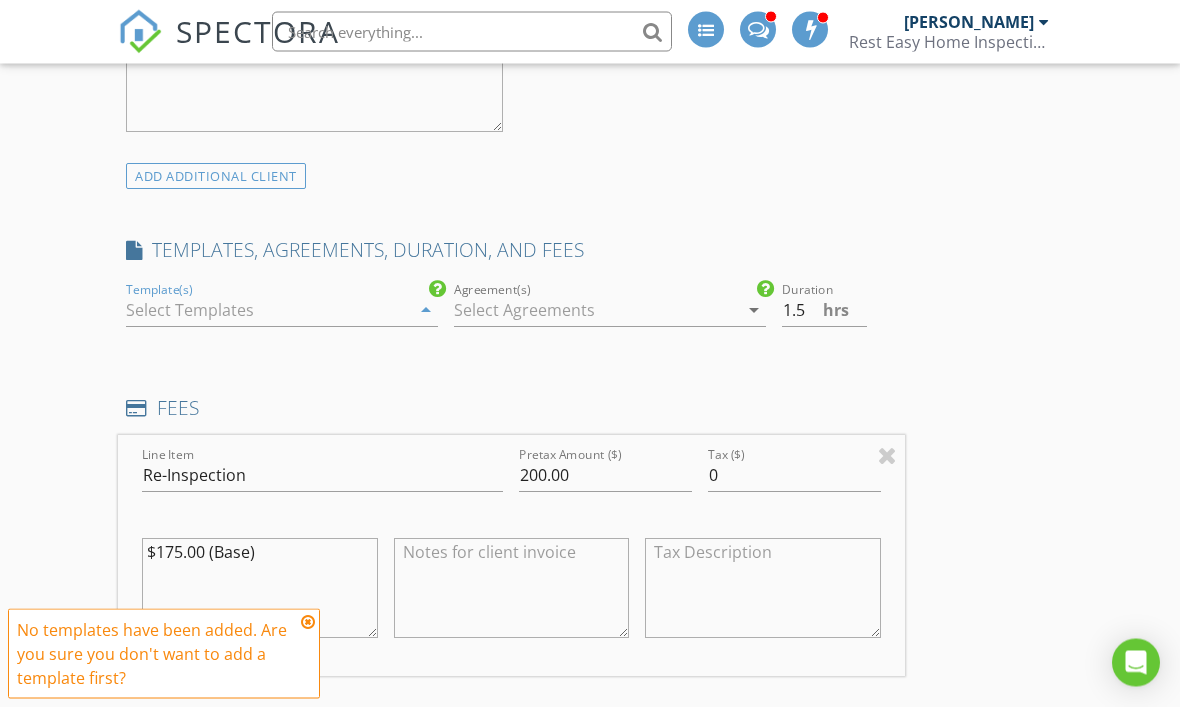 scroll, scrollTop: 1721, scrollLeft: 0, axis: vertical 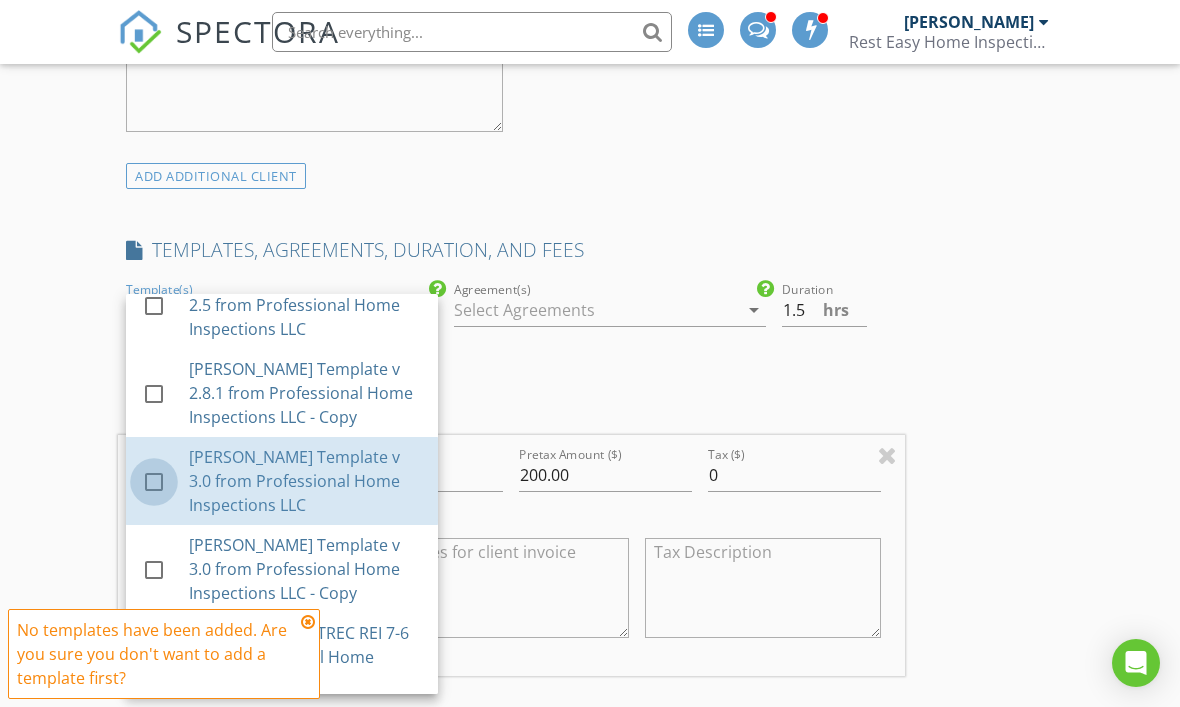 click at bounding box center [154, 481] 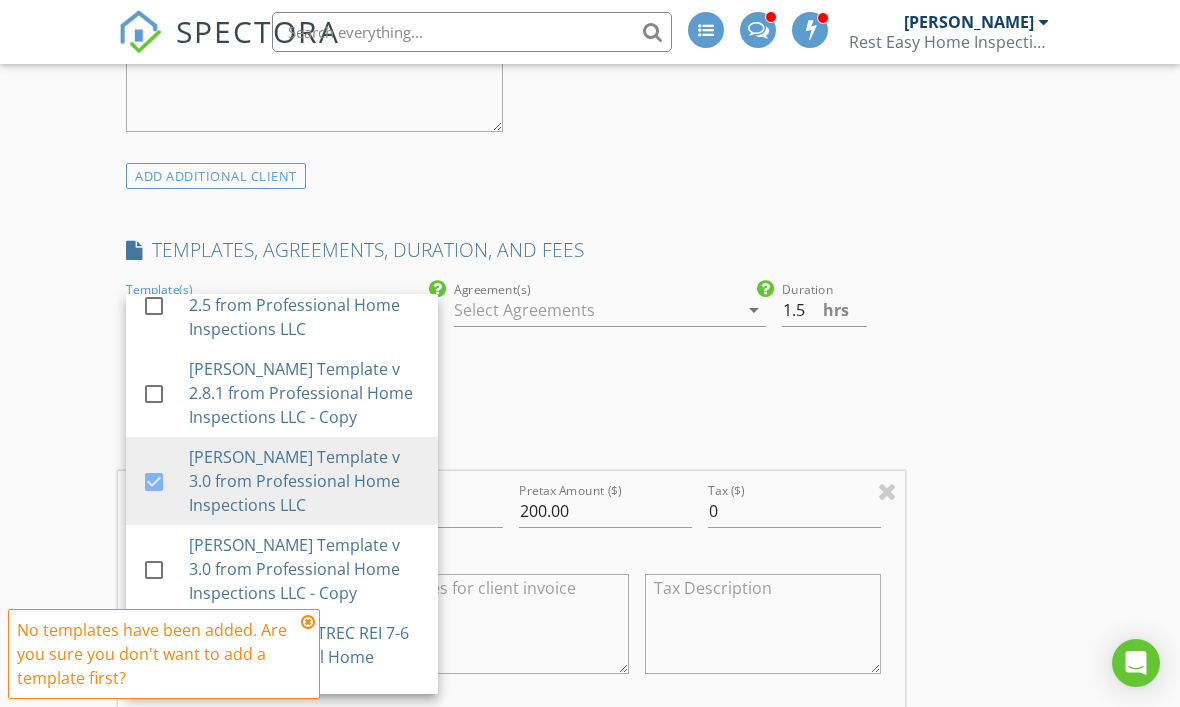 click on "Reinspection
check_box Residential Property Inspection Reinspection   check_box Copy Signed Agreements From Original Inspection
INSPECTOR(S)
check_box   Nason Renegar   PRIMARY   Nason Renegar arrow_drop_down   check_box Nason Renegar specifically requested
Date/Time
07/12/2025 12:00 AM
Location
Address Search       Address 11266 Blackjack Oak Cir   Unit   City Kingston   State OK   Zip 73439   County Marshall     Square Feet 1682   Year Built 2012   Foundation Slab arrow_drop_down     Nason Renegar     5.0 miles     (11 minutes)
client
check_box Enable Client CC email for this inspection   Client Search     check_box Client is a Company/Organization   Company/Organization Globespec-Client Services       Email ccurrie@globespec.com   CC Email   Phone 630-559-6682           Notes   Private Notes          check_box_outline_blank" at bounding box center (590, 498) 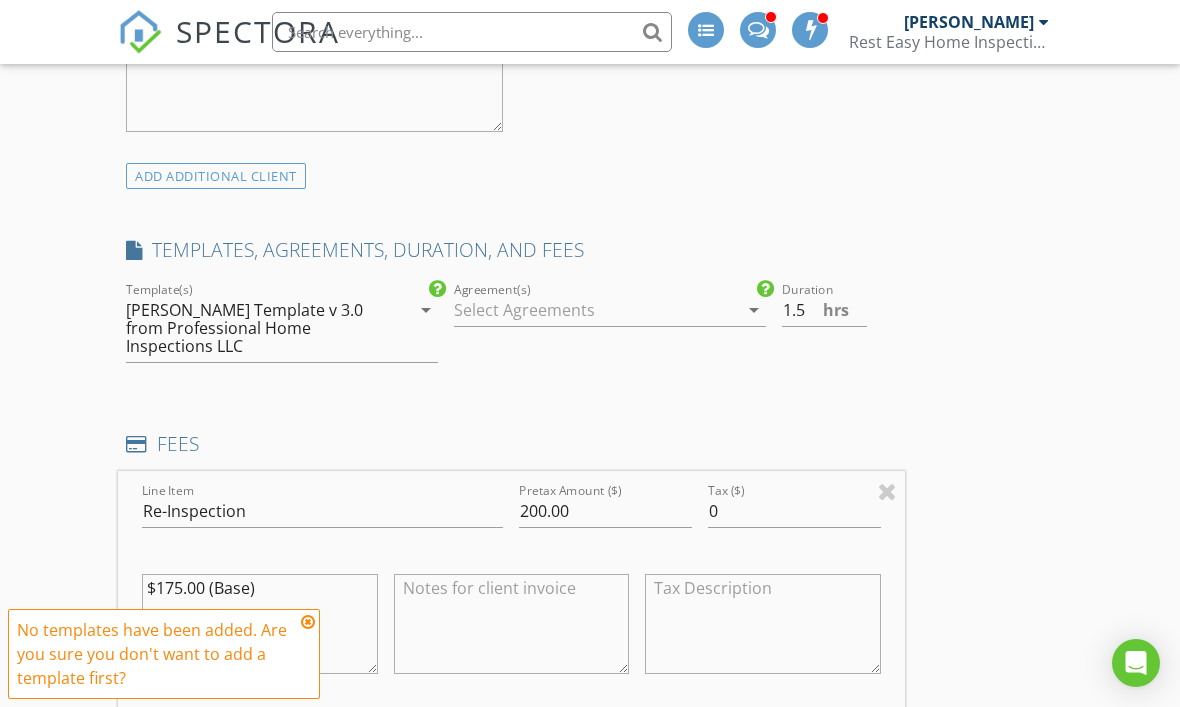 click on "Reinspection
check_box Residential Property Inspection Reinspection   check_box Copy Signed Agreements From Original Inspection
INSPECTOR(S)
check_box   Nason Renegar   PRIMARY   Nason Renegar arrow_drop_down   check_box Nason Renegar specifically requested
Date/Time
07/12/2025 12:00 AM
Location
Address Search       Address 11266 Blackjack Oak Cir   Unit   City Kingston   State OK   Zip 73439   County Marshall     Square Feet 1682   Year Built 2012   Foundation Slab arrow_drop_down     Nason Renegar     5.0 miles     (11 minutes)
client
check_box Enable Client CC email for this inspection   Client Search     check_box Client is a Company/Organization   Company/Organization Globespec-Client Services       Email ccurrie@globespec.com   CC Email   Phone 630-559-6682           Notes   Private Notes          check_box_outline_blank" at bounding box center [590, 498] 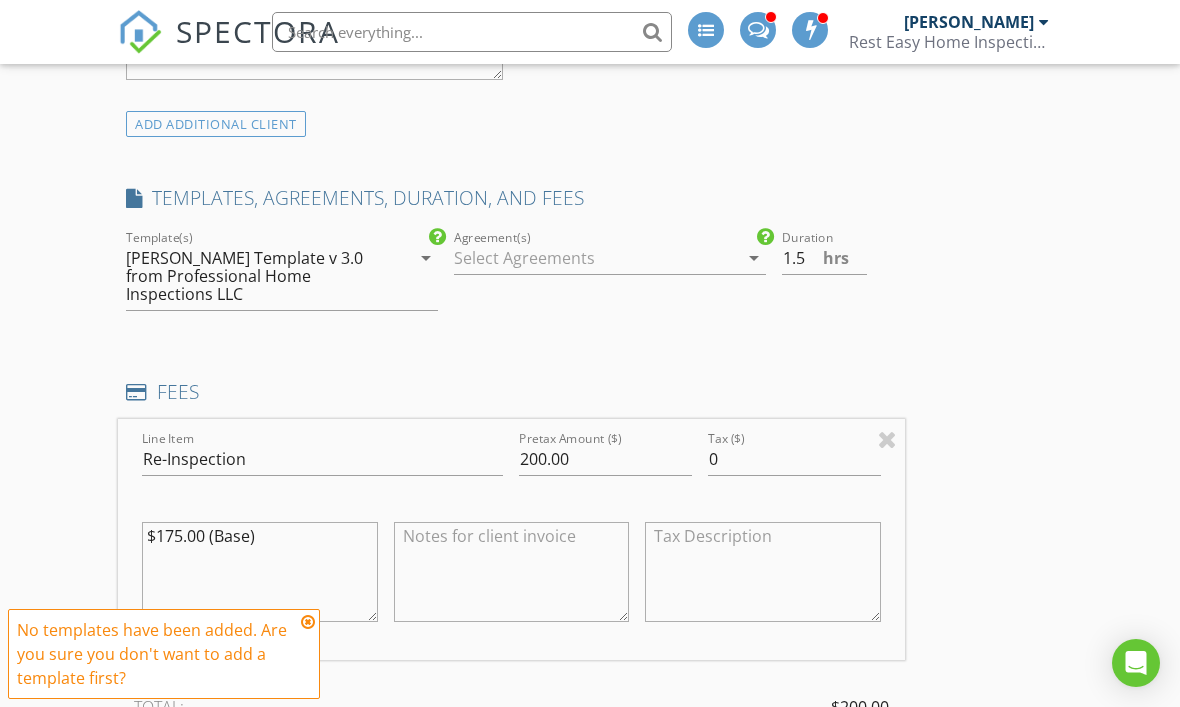 scroll, scrollTop: 1990, scrollLeft: 0, axis: vertical 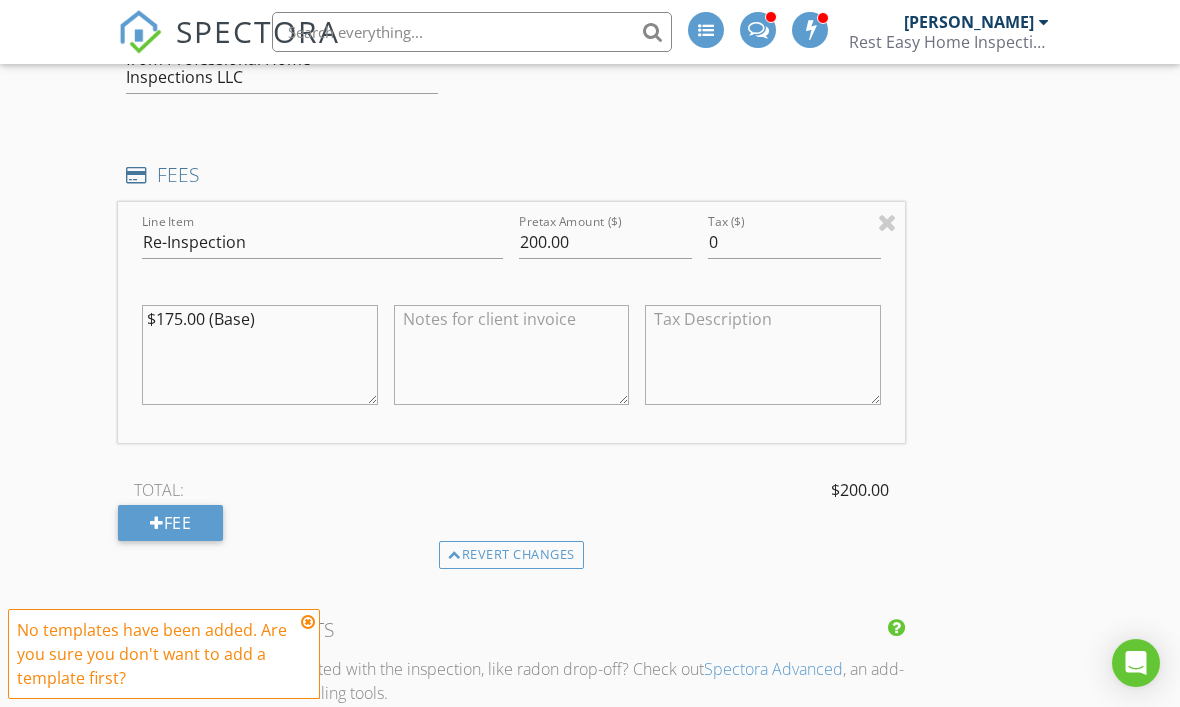 click on "$175.00 (Base)" at bounding box center [260, 355] 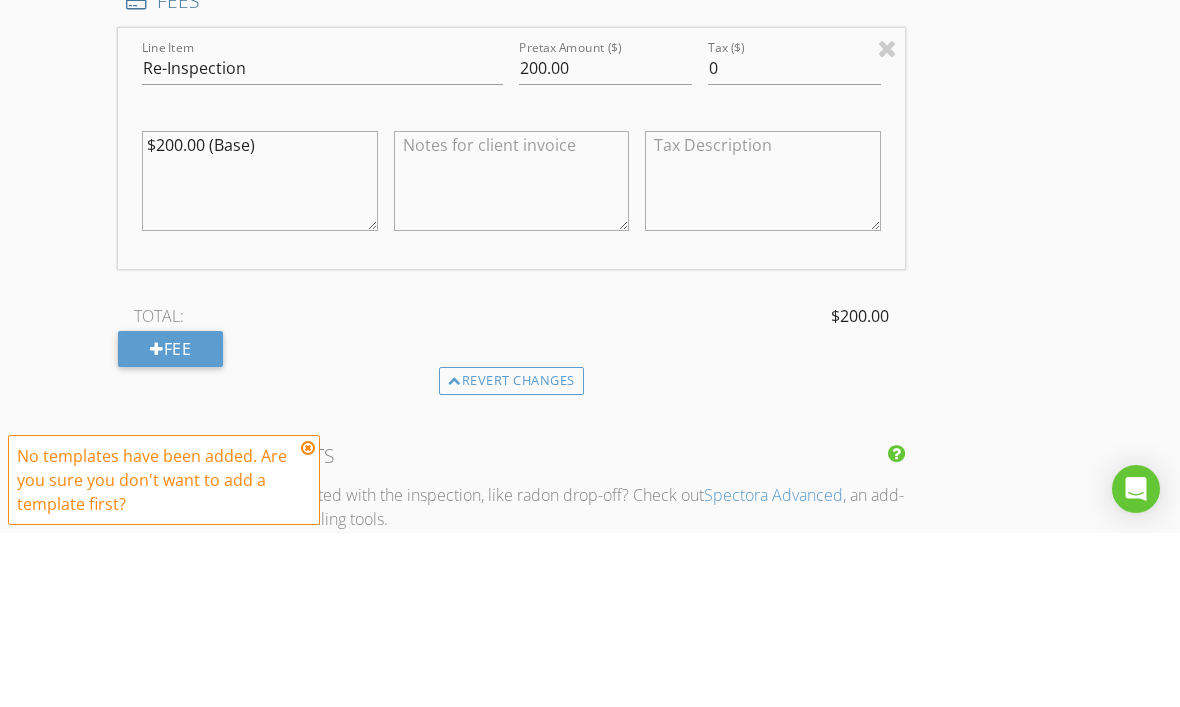 type on "$200.00 (Base)" 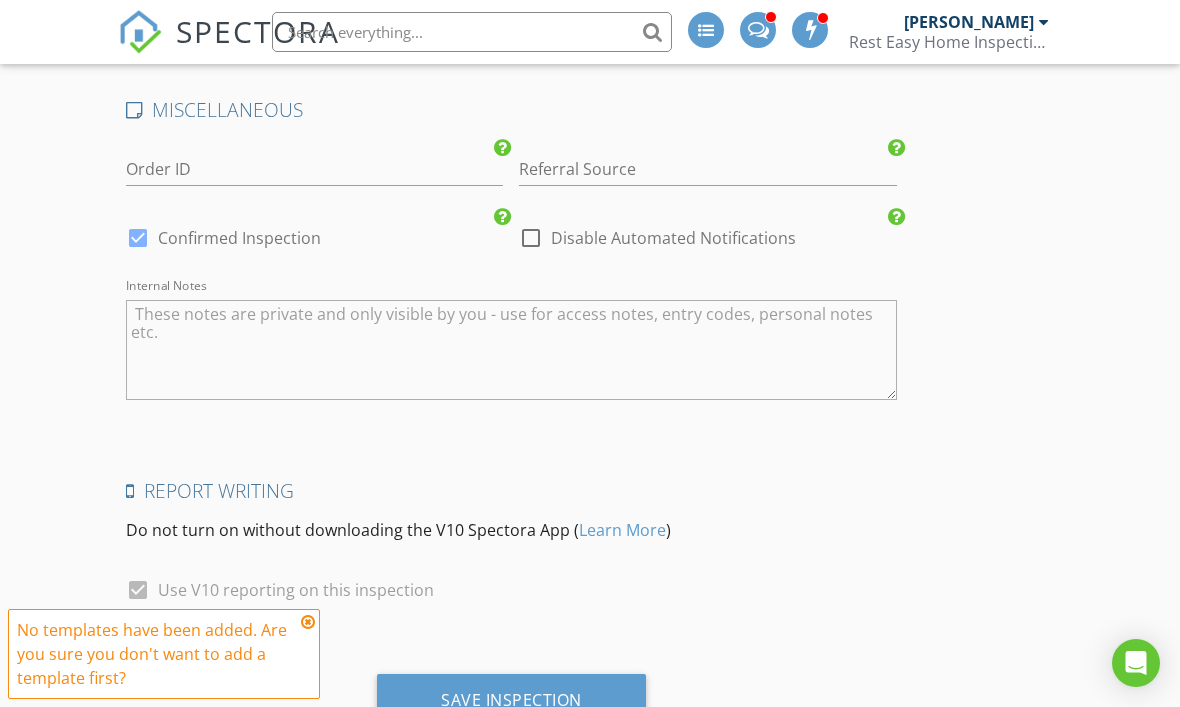 scroll, scrollTop: 3471, scrollLeft: 0, axis: vertical 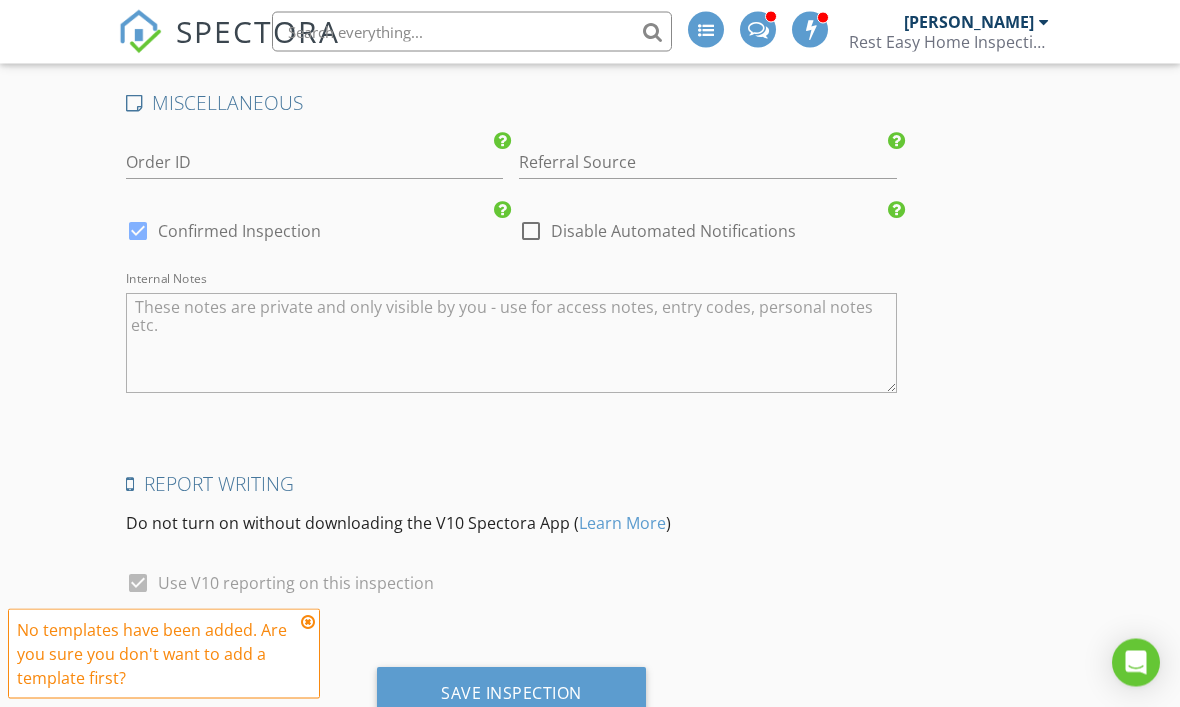 click on "No templates have been added. Are you sure you don't want to add a template first?" at bounding box center (164, 654) 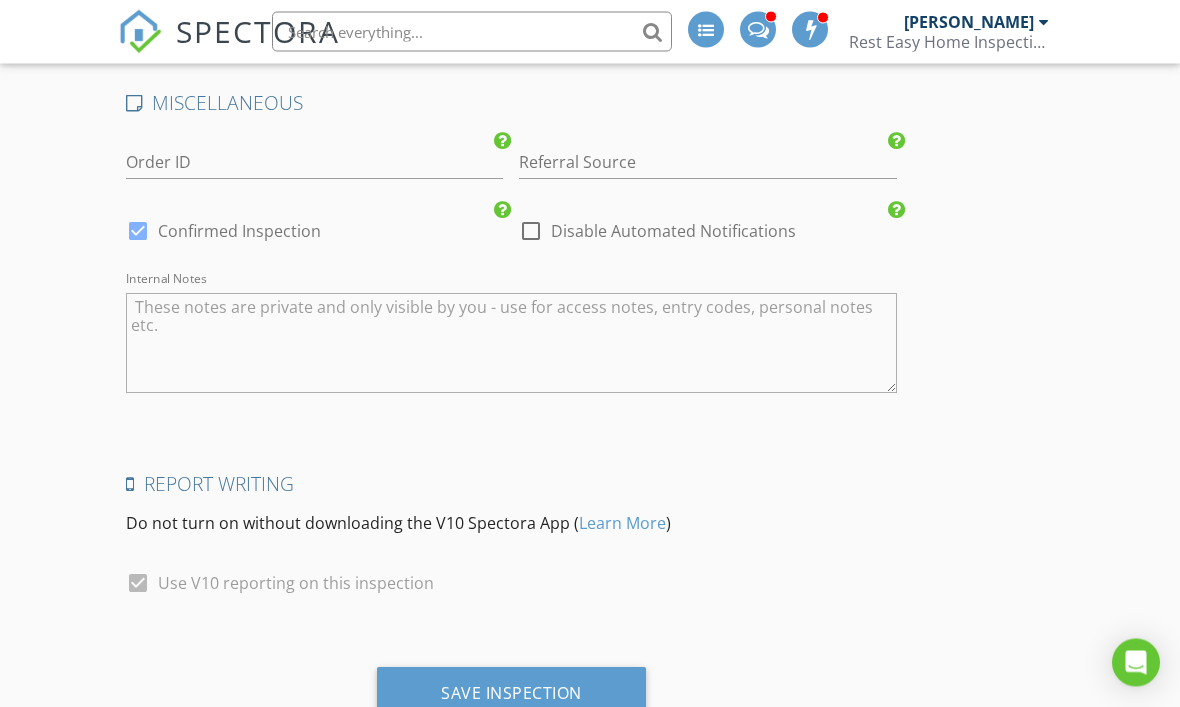 scroll, scrollTop: 3471, scrollLeft: 0, axis: vertical 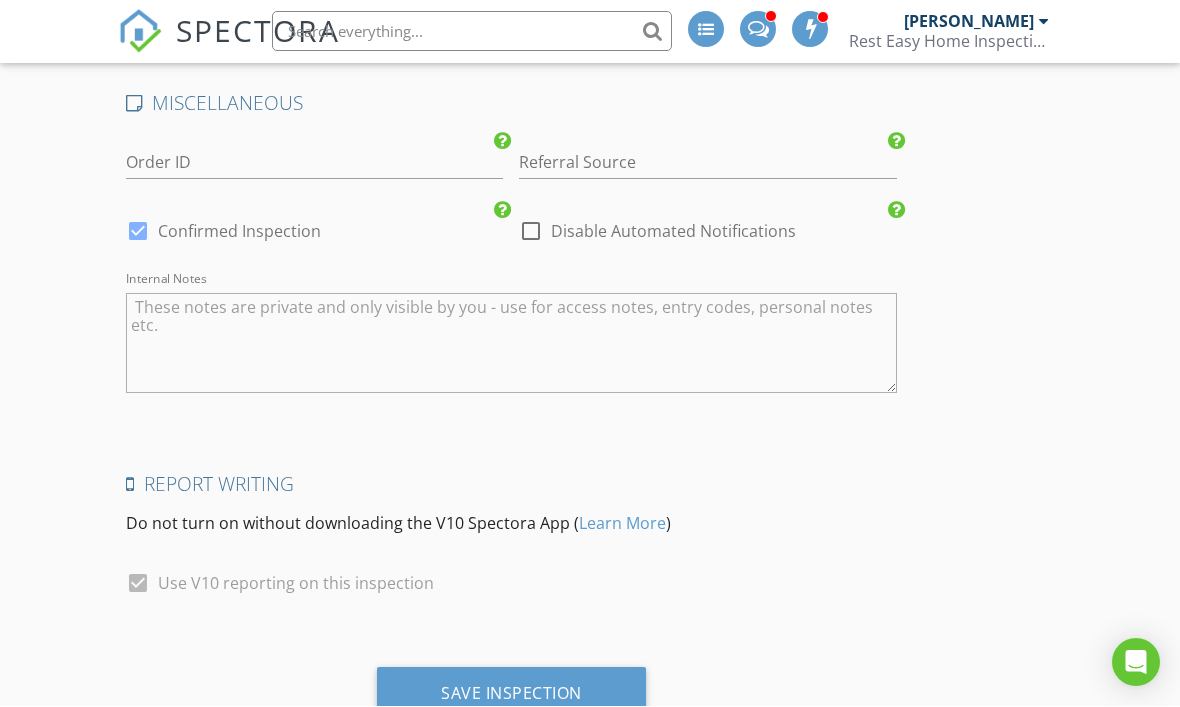 click on "Save Inspection" at bounding box center [511, 694] 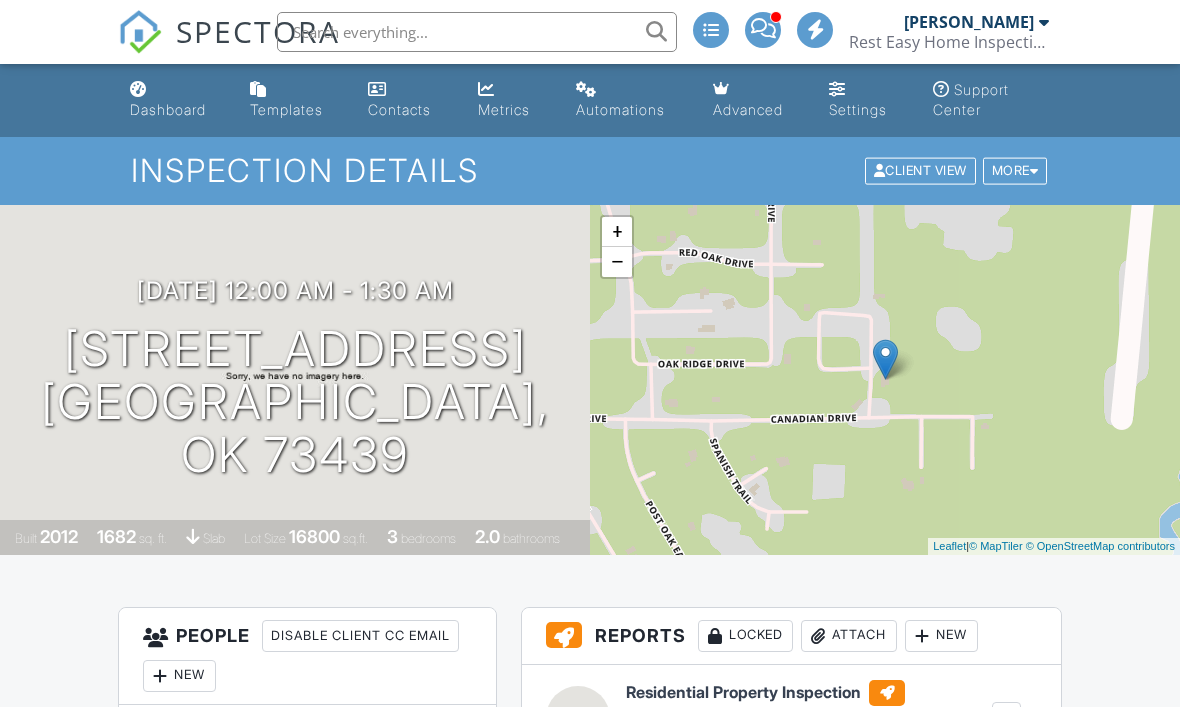 scroll, scrollTop: 0, scrollLeft: 0, axis: both 